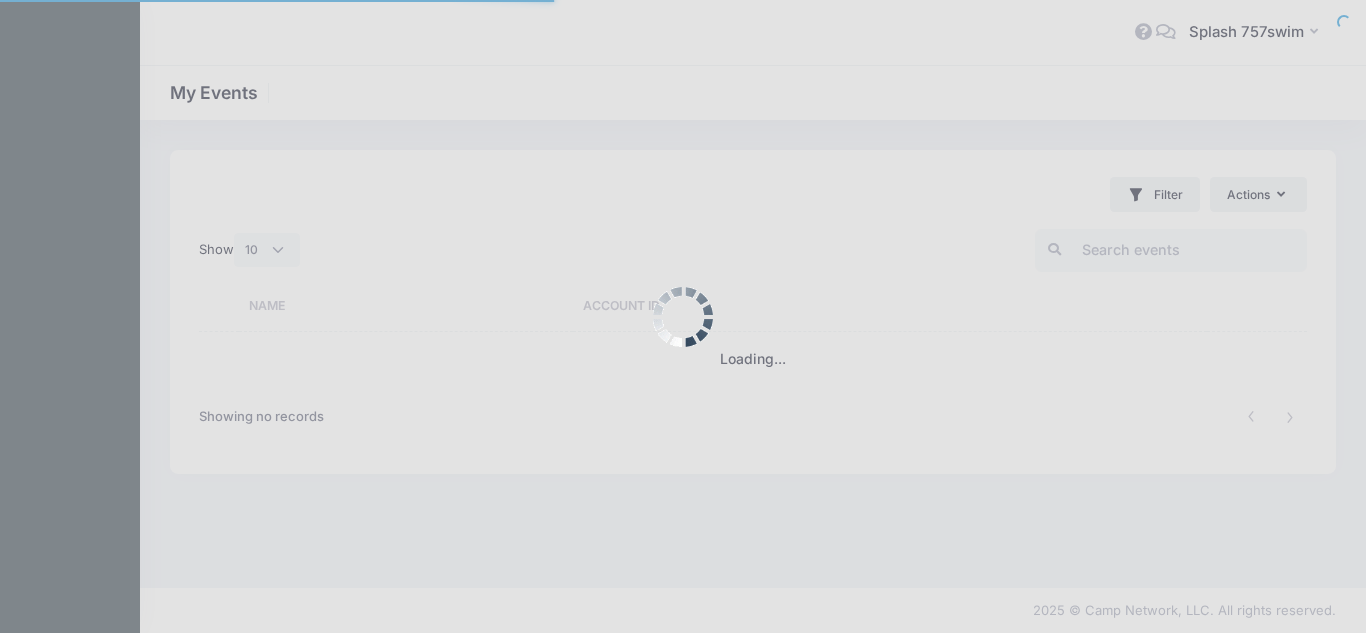 select on "10" 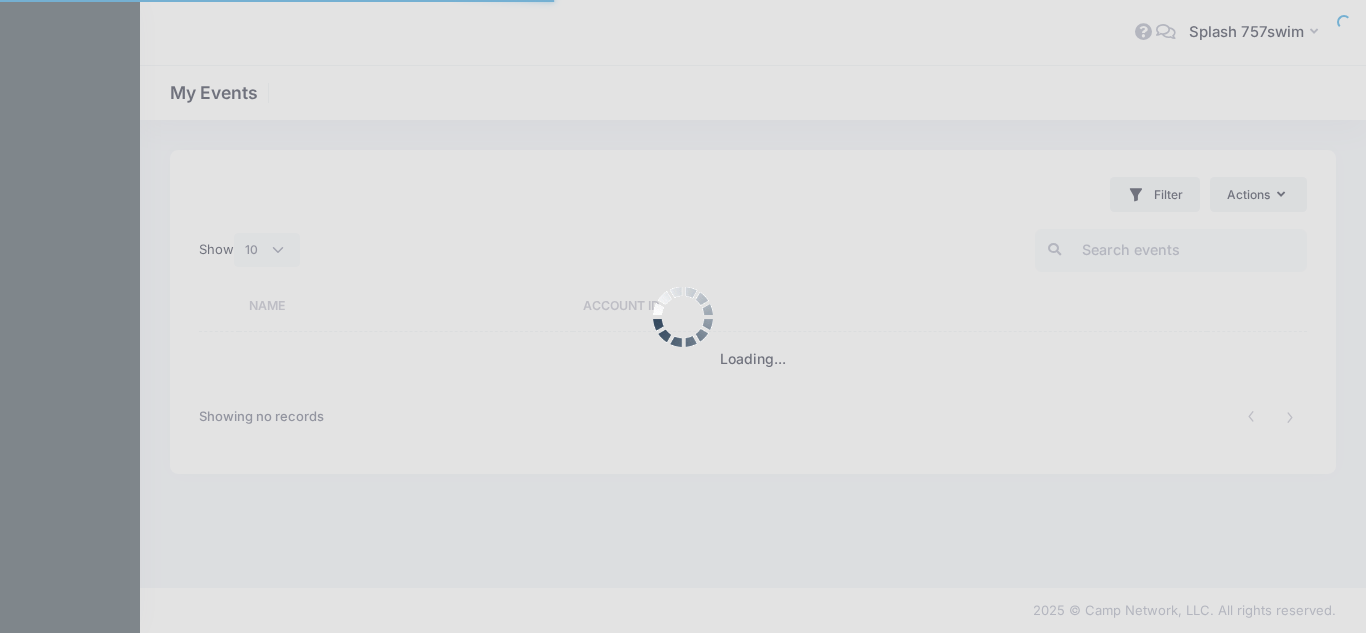scroll, scrollTop: 0, scrollLeft: 0, axis: both 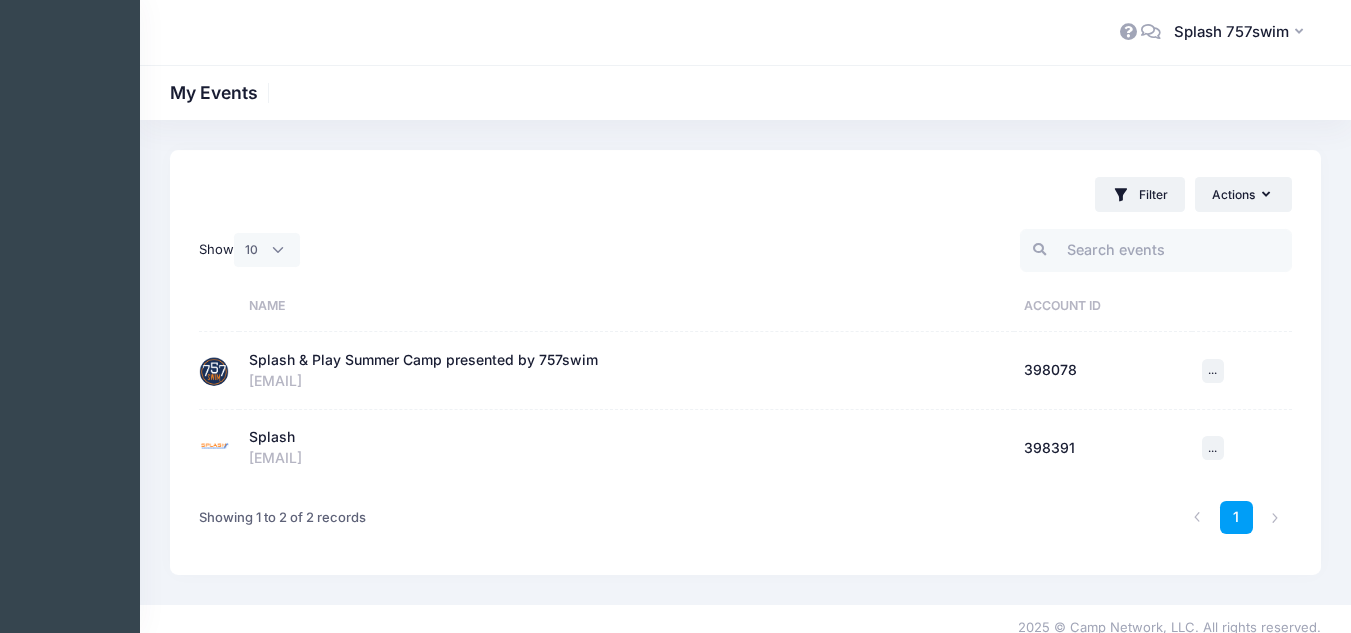 click on "Splash & Play Summer Camp presented by 757swim" at bounding box center (423, 360) 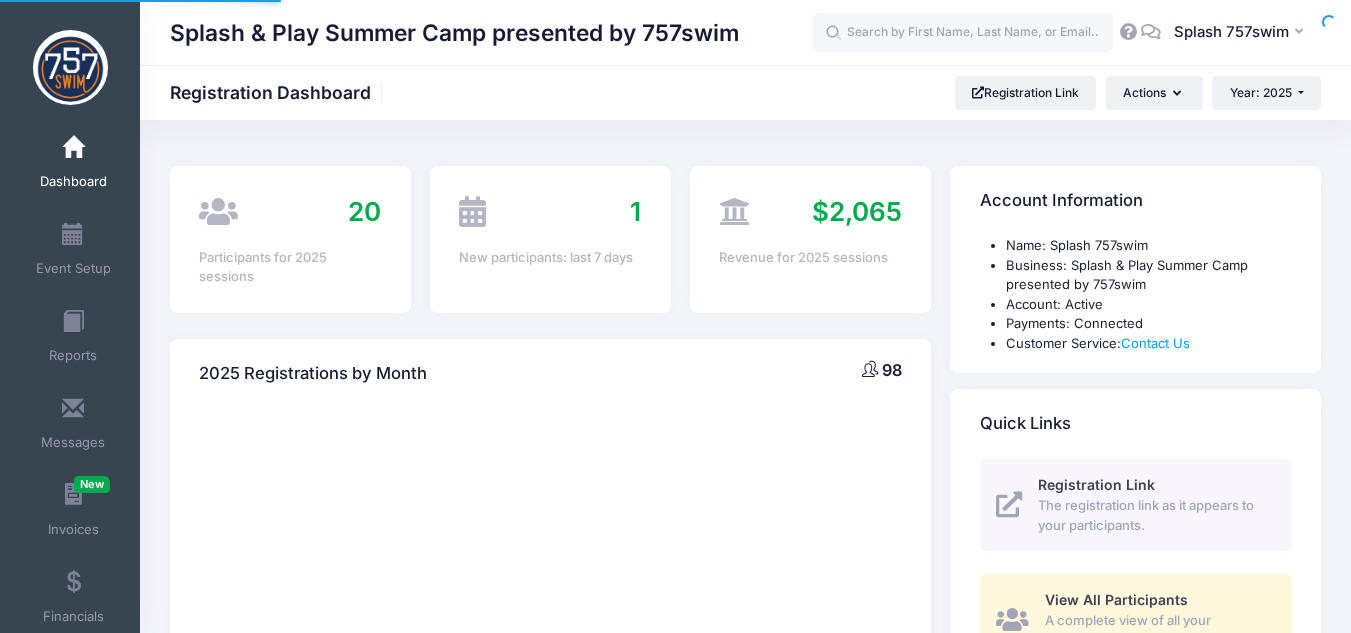 scroll, scrollTop: 0, scrollLeft: 0, axis: both 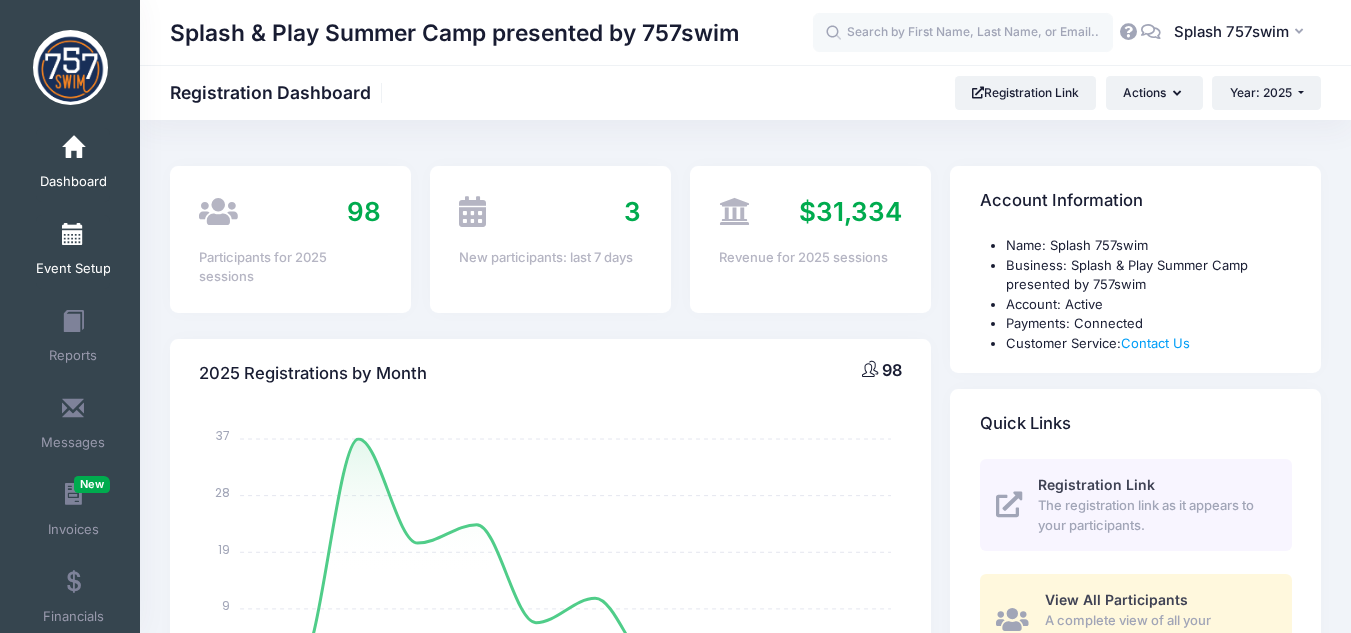 click at bounding box center [73, 235] 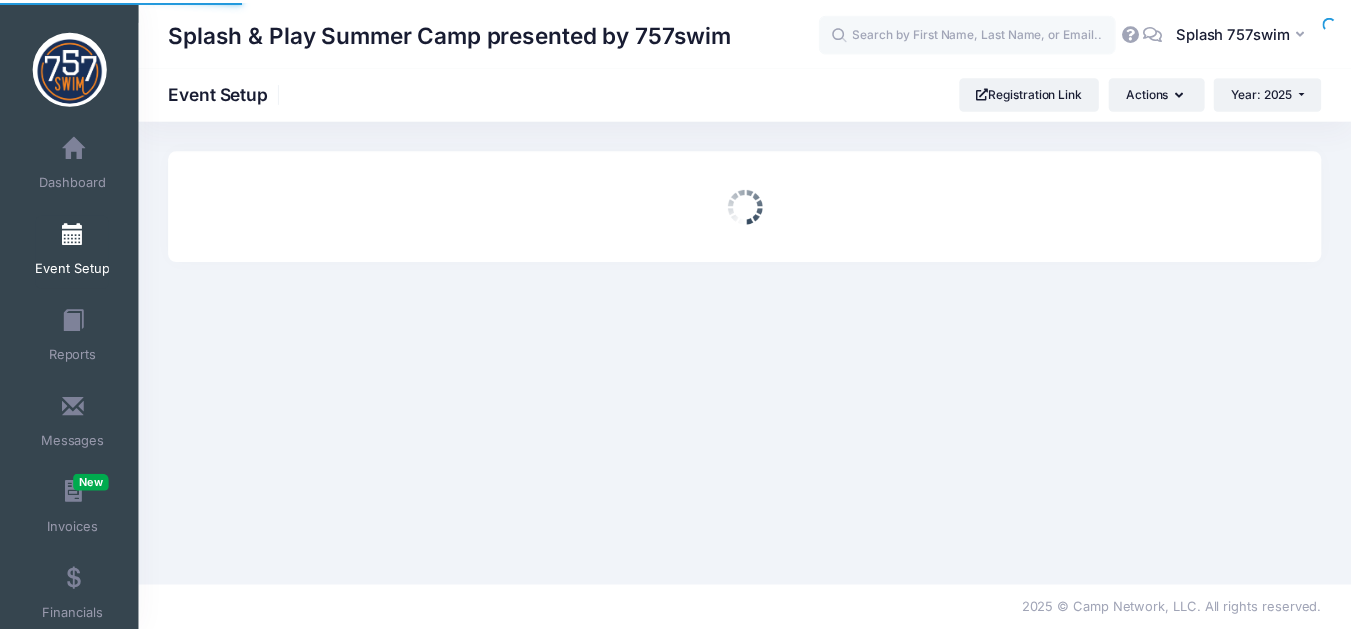 scroll, scrollTop: 0, scrollLeft: 0, axis: both 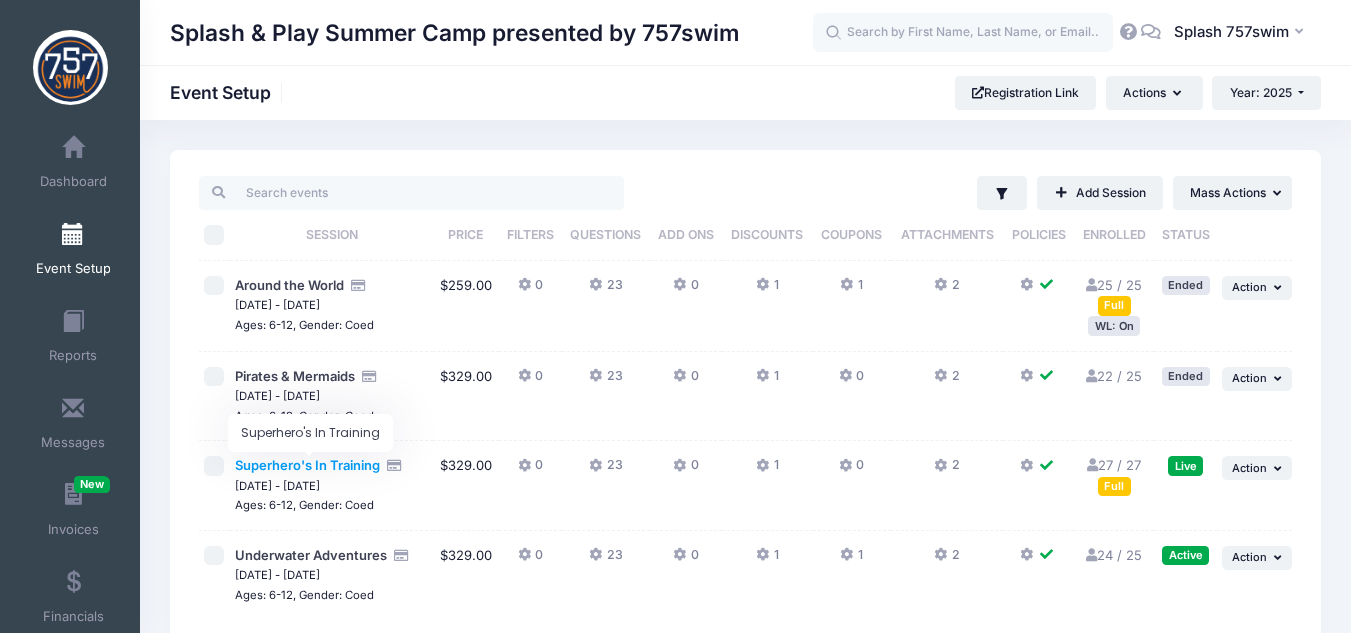 click on "Superhero's In Training" at bounding box center (307, 465) 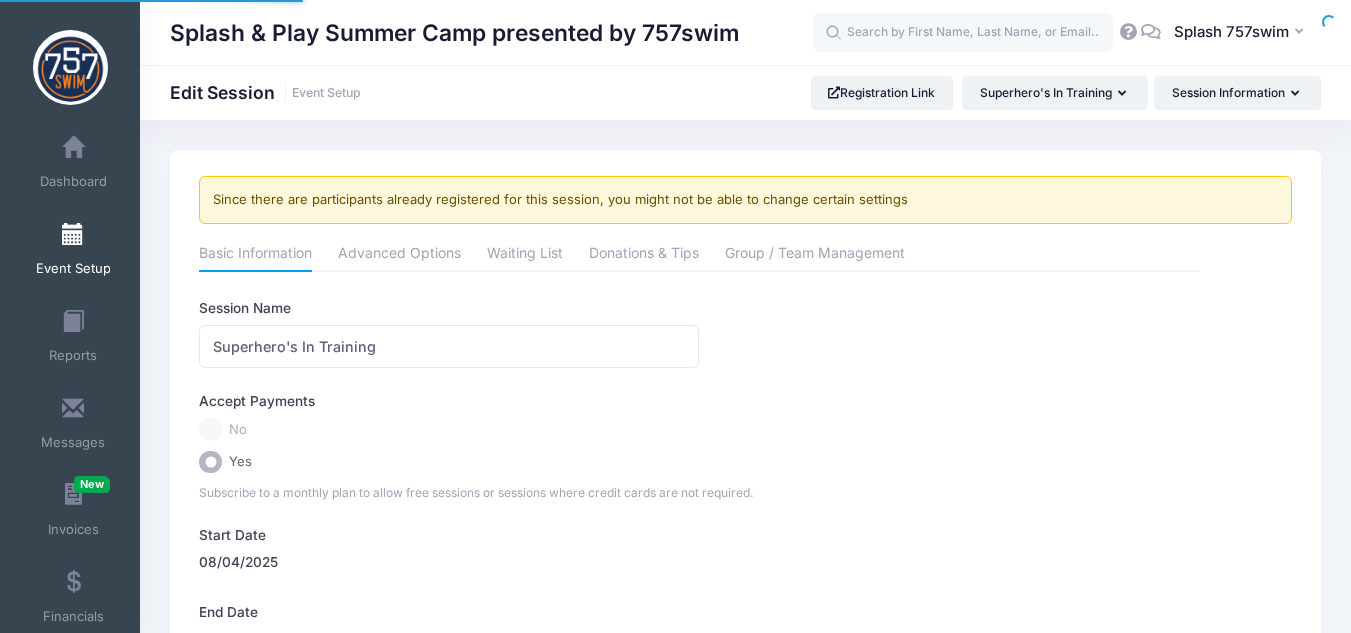 scroll, scrollTop: 0, scrollLeft: 0, axis: both 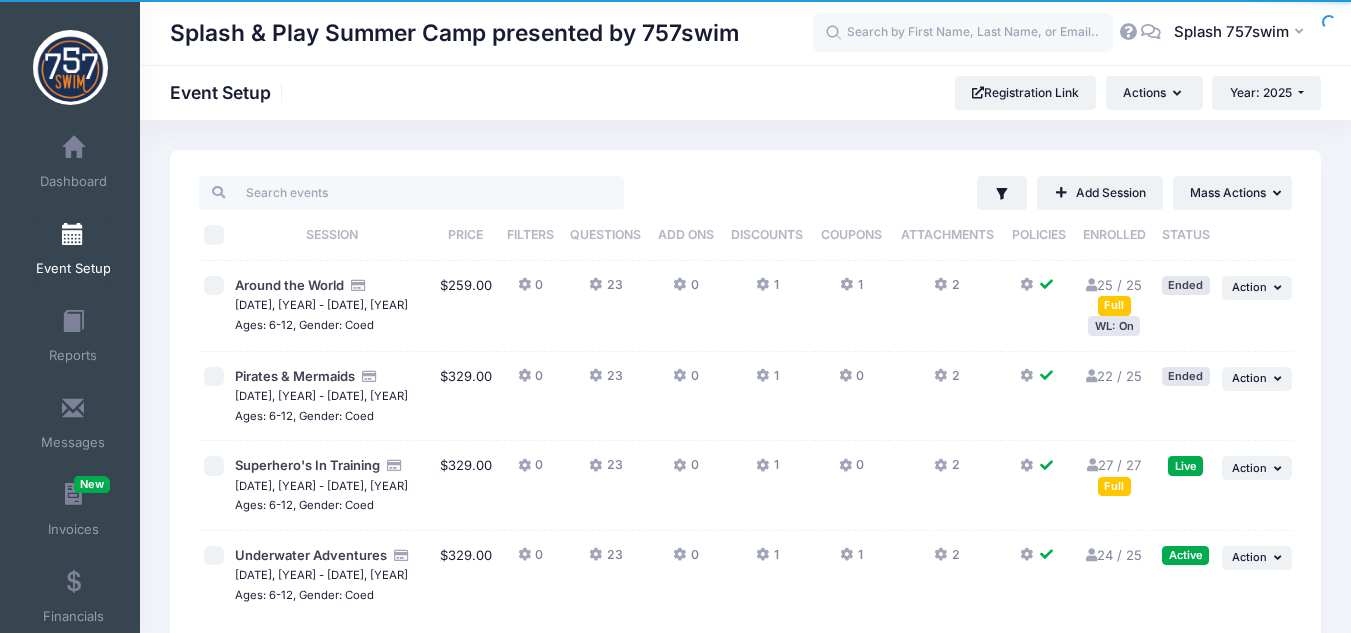 click on "27             / 27
Full" at bounding box center [1114, 475] 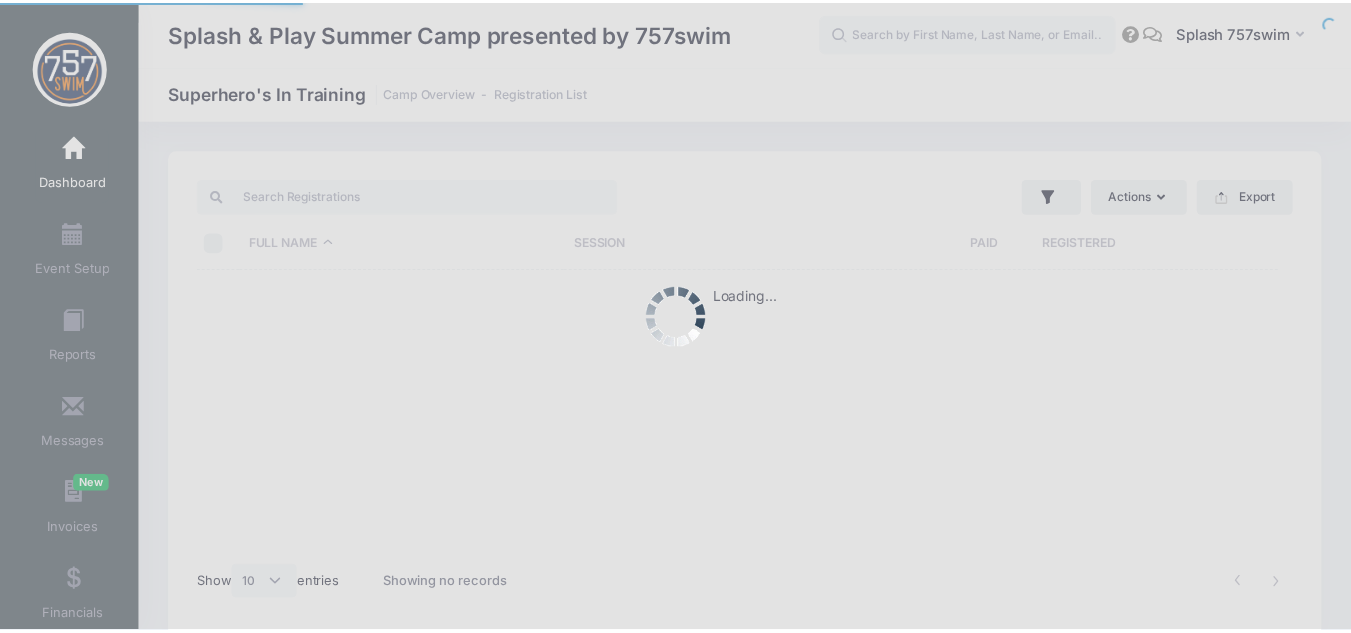 scroll, scrollTop: 0, scrollLeft: 0, axis: both 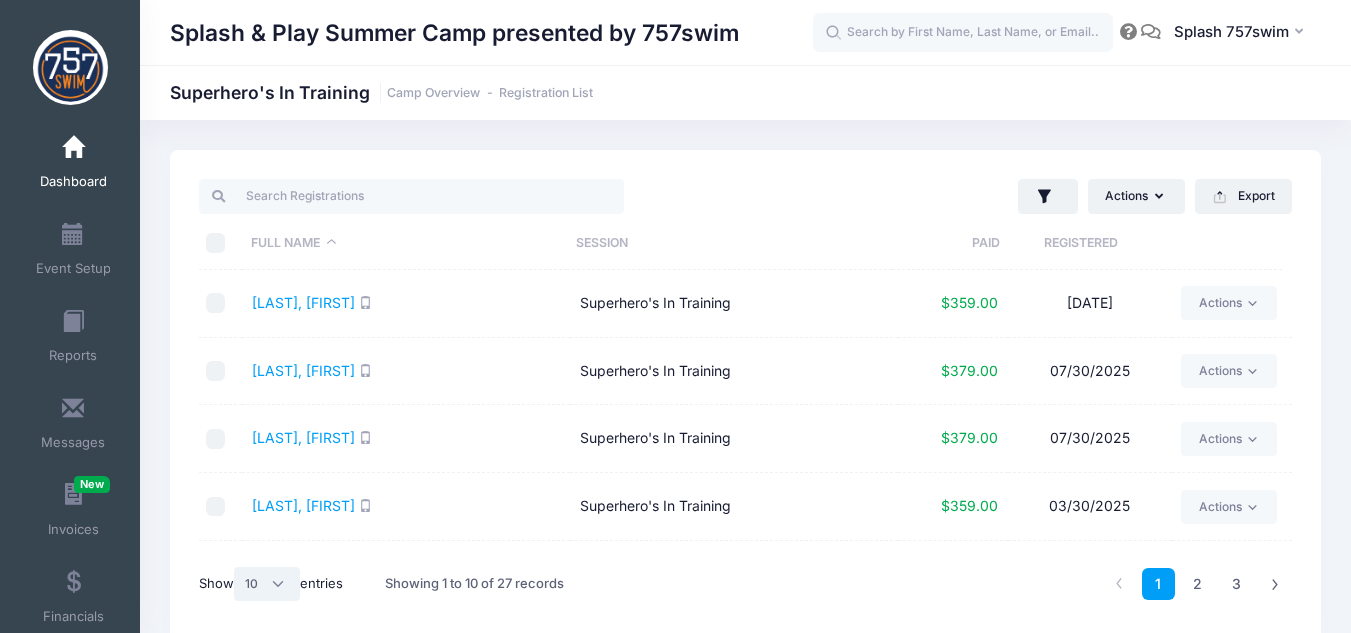 click on "All 10 25 50" at bounding box center (267, 584) 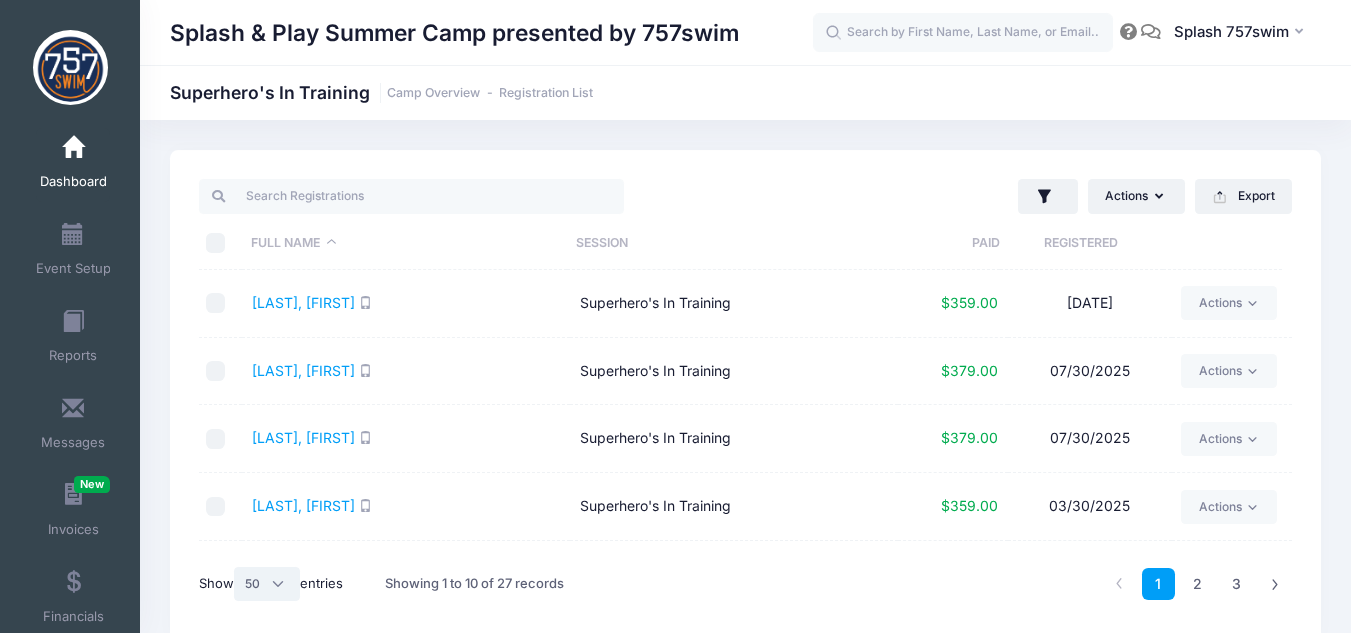 click on "All 10 25 50" at bounding box center [267, 584] 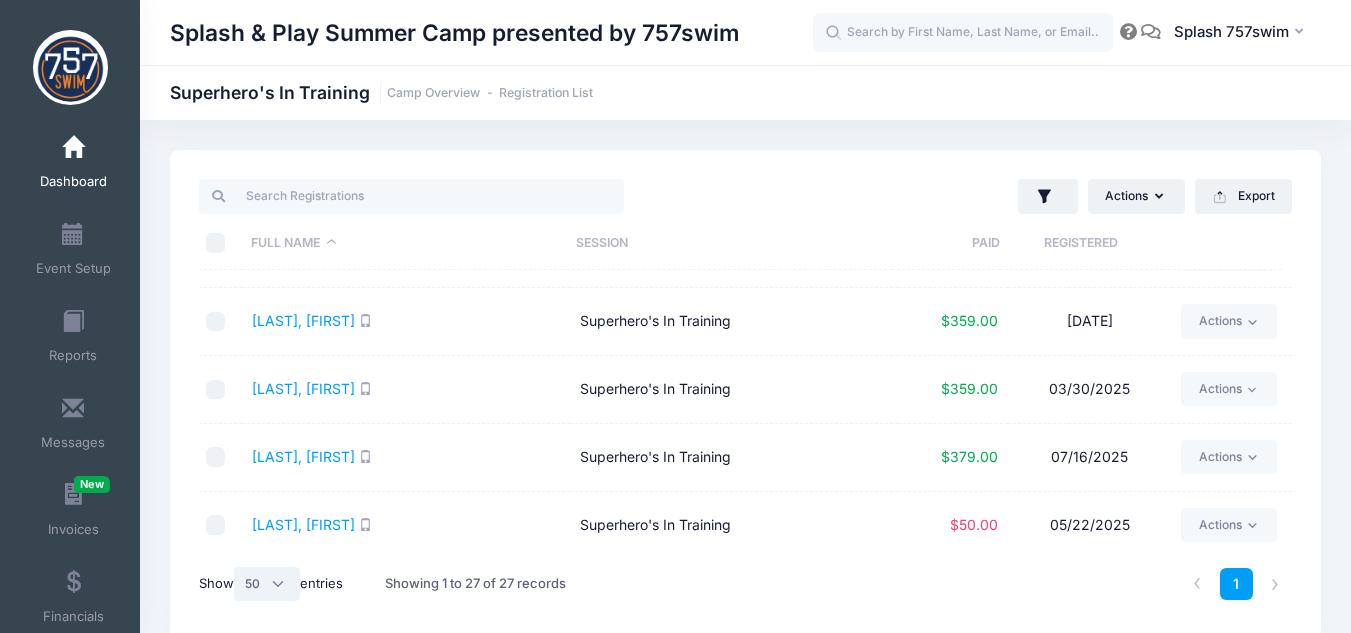 scroll, scrollTop: 1100, scrollLeft: 0, axis: vertical 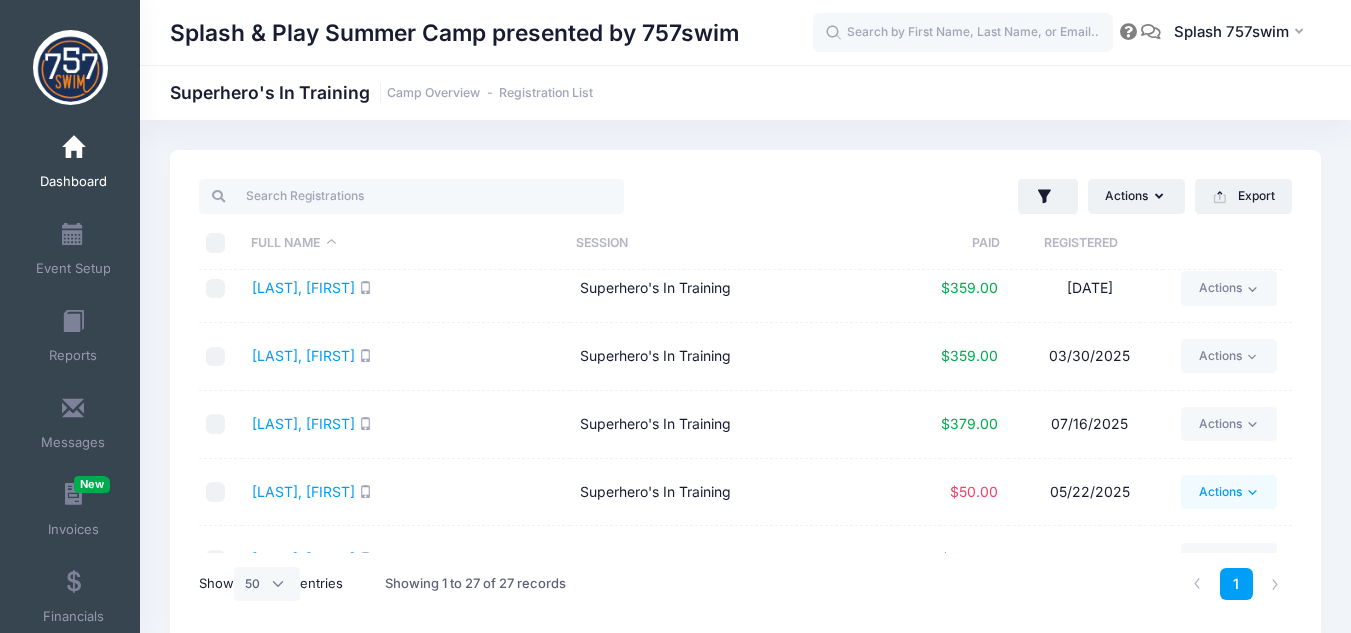click 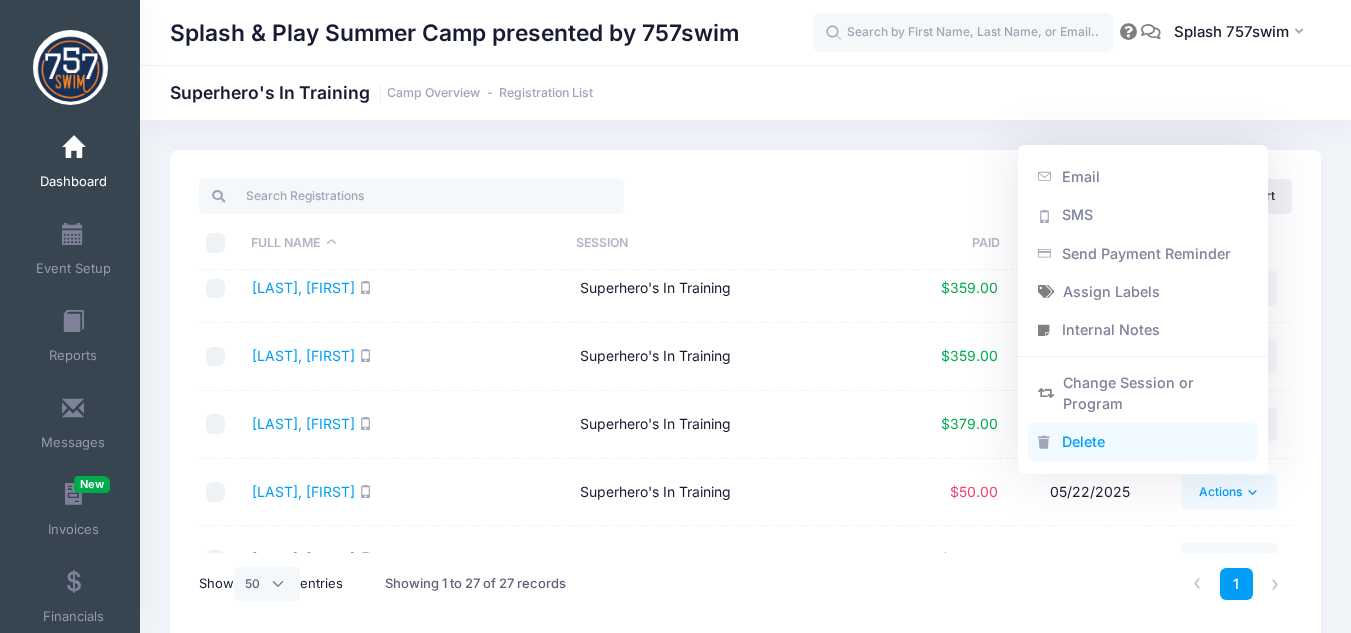 click on "Delete" at bounding box center (1143, 443) 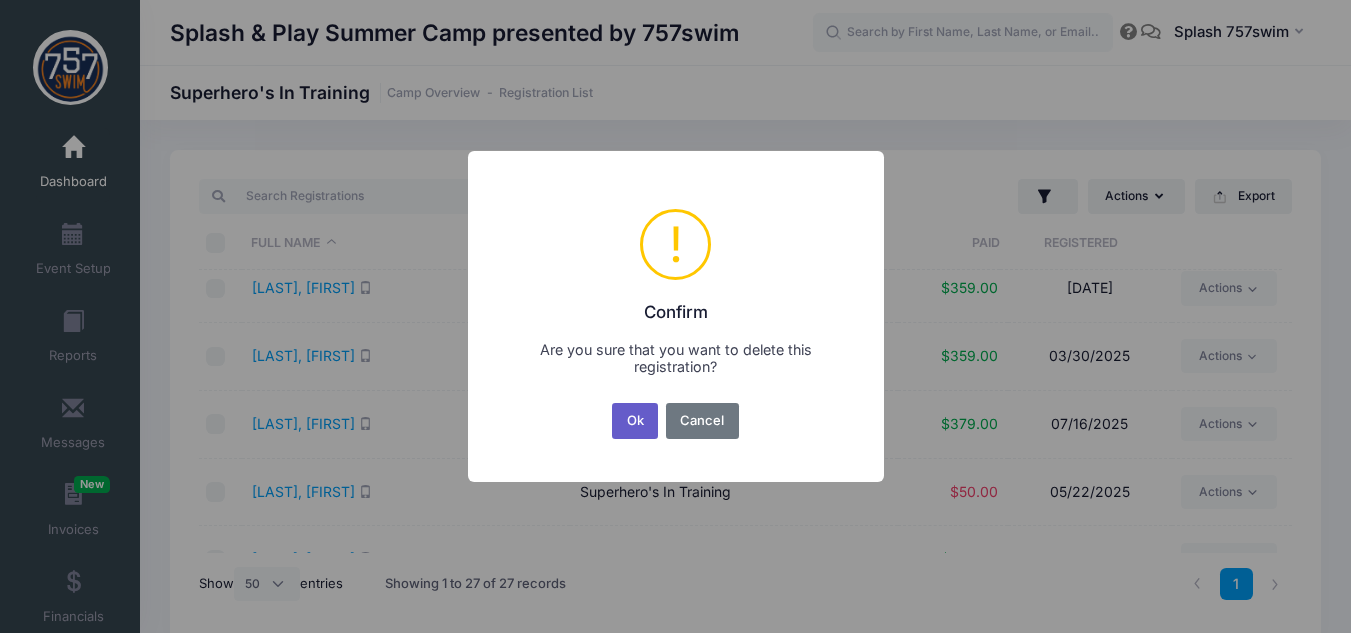 click on "Ok" at bounding box center [635, 421] 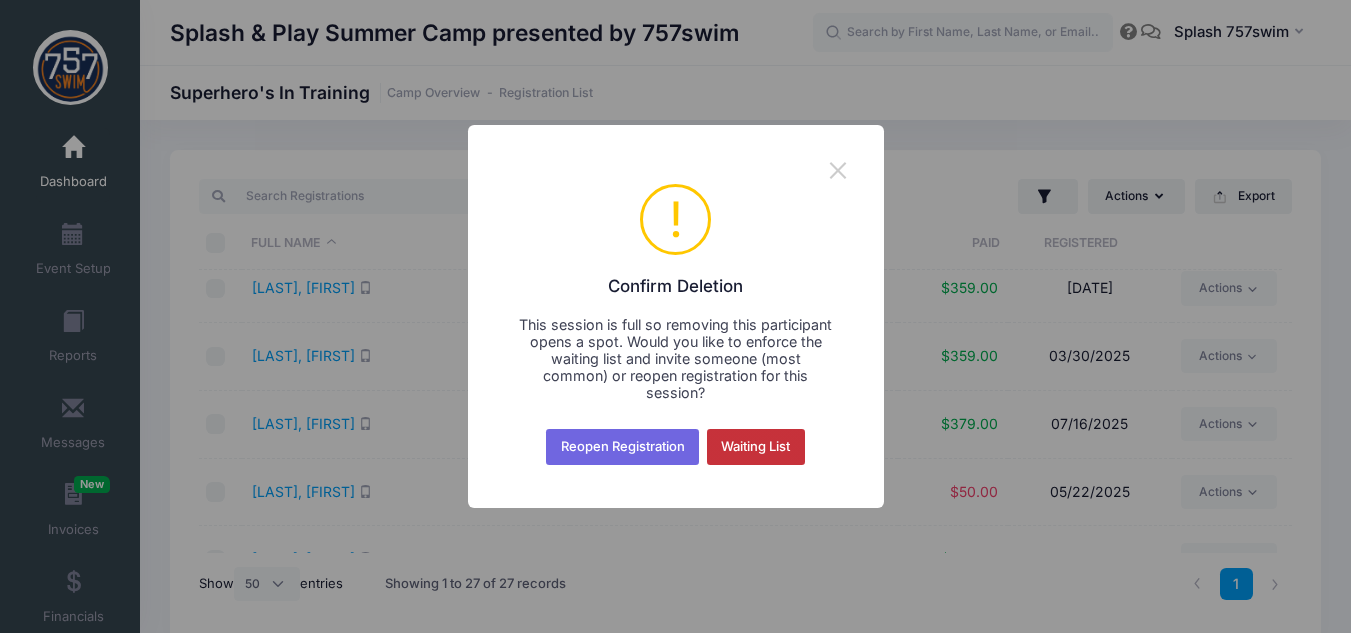 click on "Waiting List" at bounding box center (756, 447) 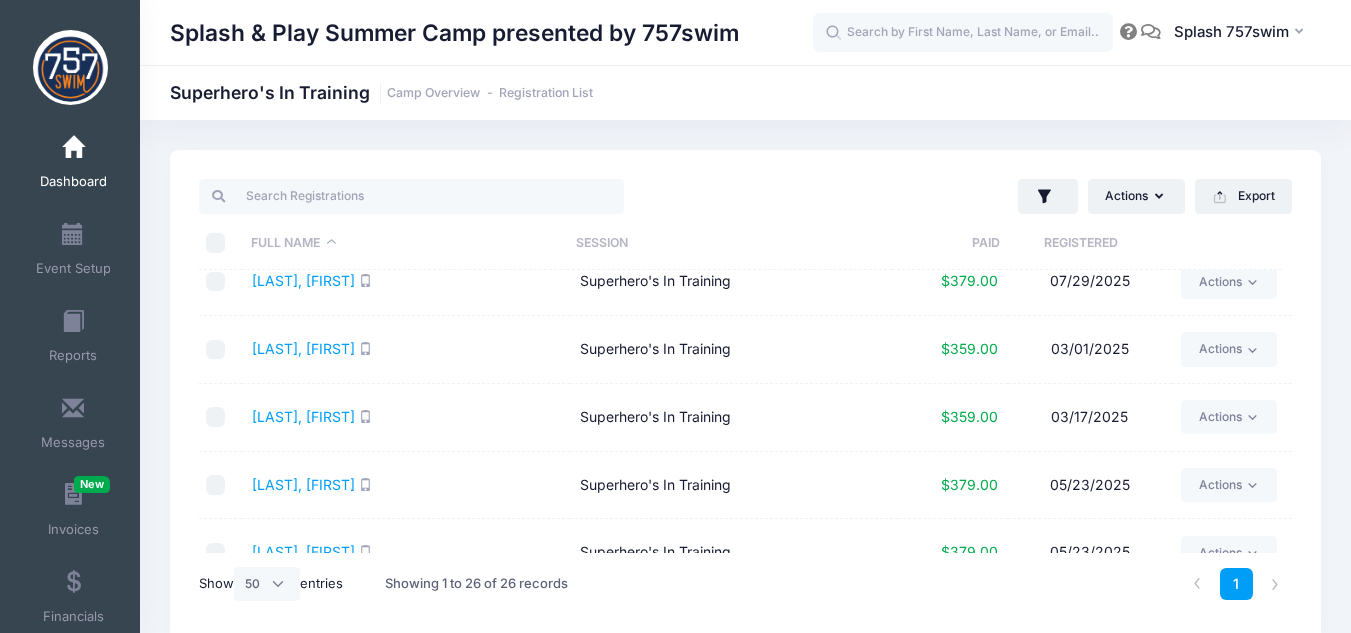 scroll, scrollTop: 800, scrollLeft: 0, axis: vertical 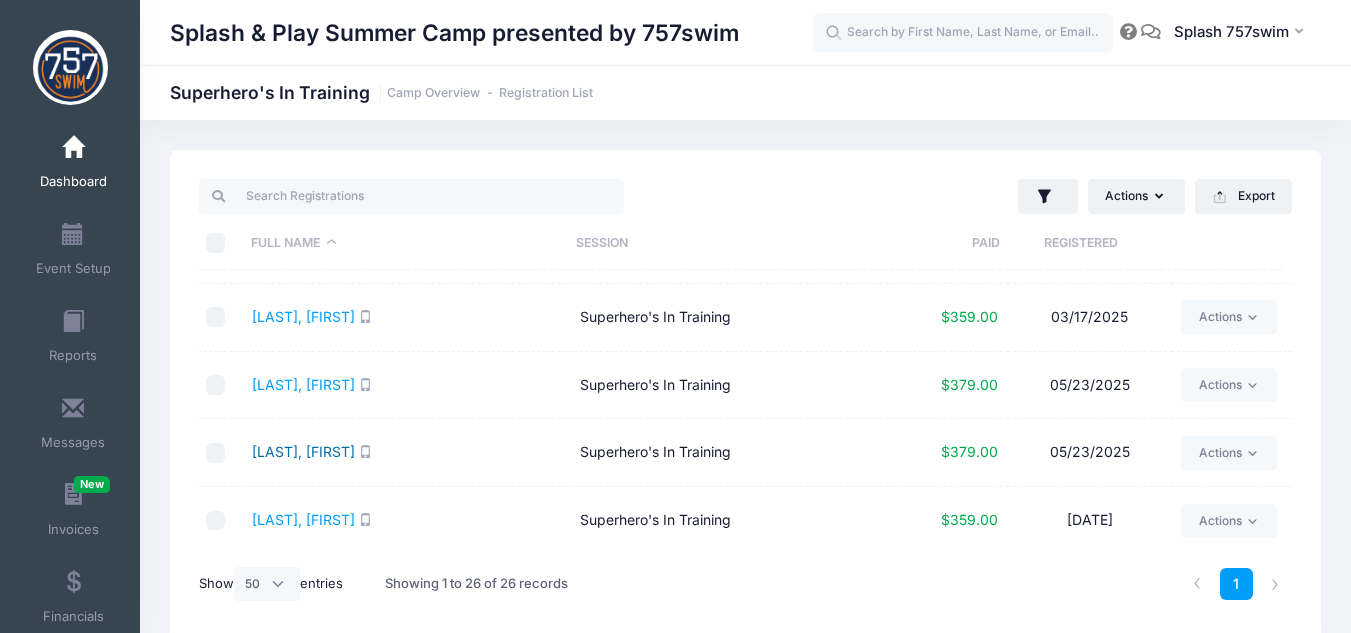 click on "Kohler, Stevenson" at bounding box center [303, 451] 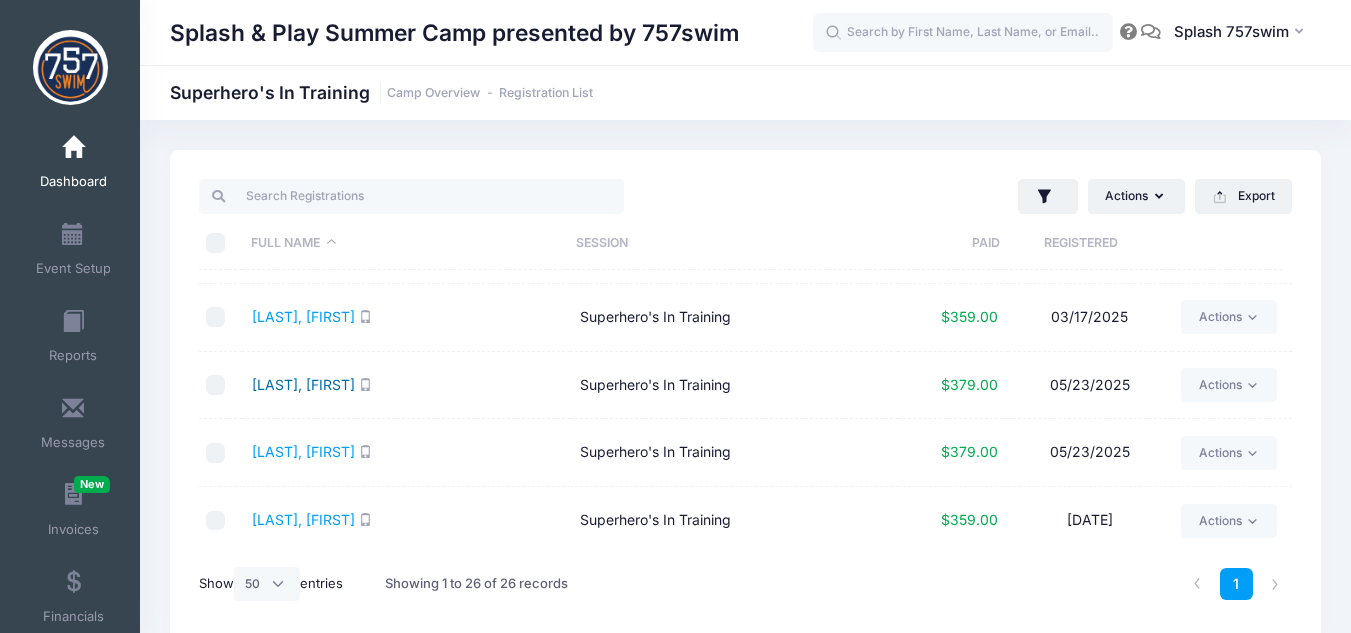 click on "Kohler, Pierce" at bounding box center [303, 384] 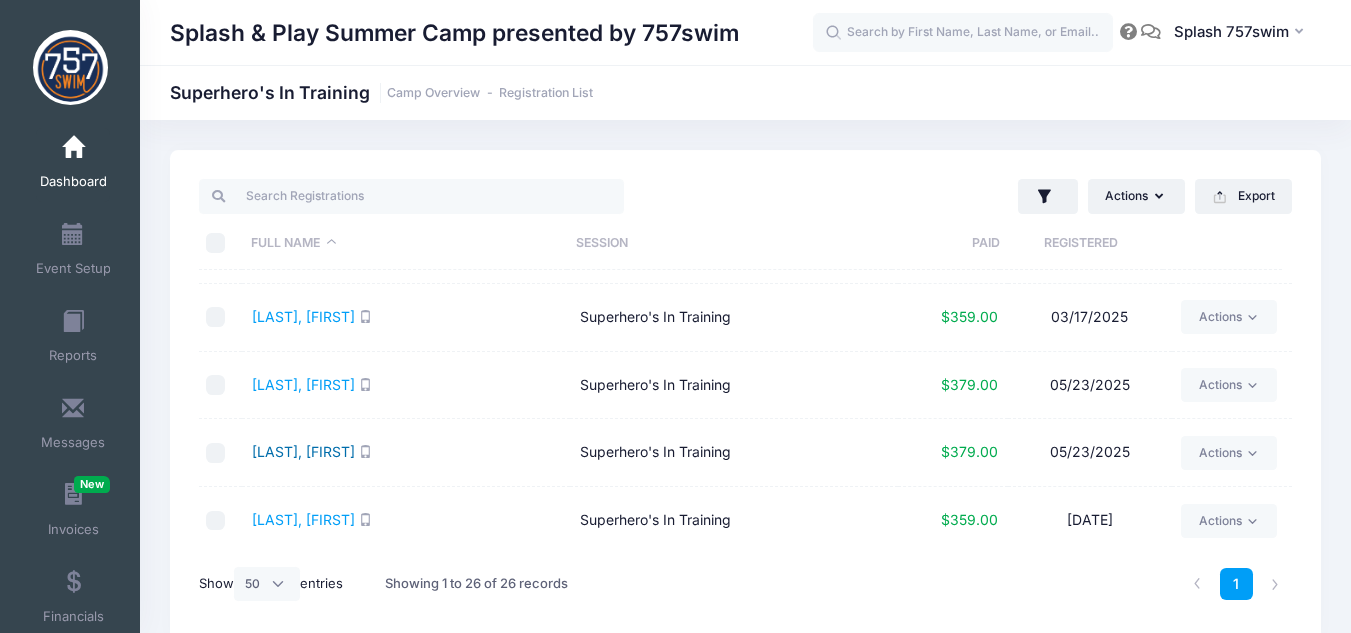 click on "Kohler, Stevenson" at bounding box center [303, 451] 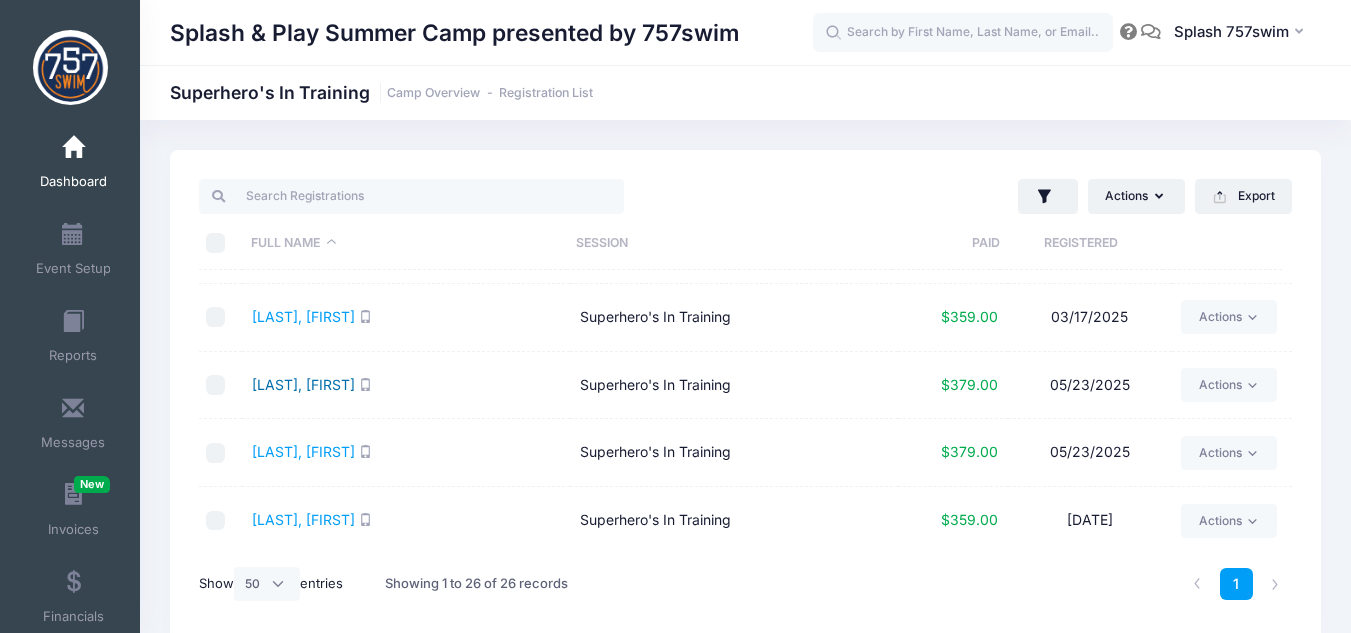 click on "Kohler, Pierce" at bounding box center [303, 384] 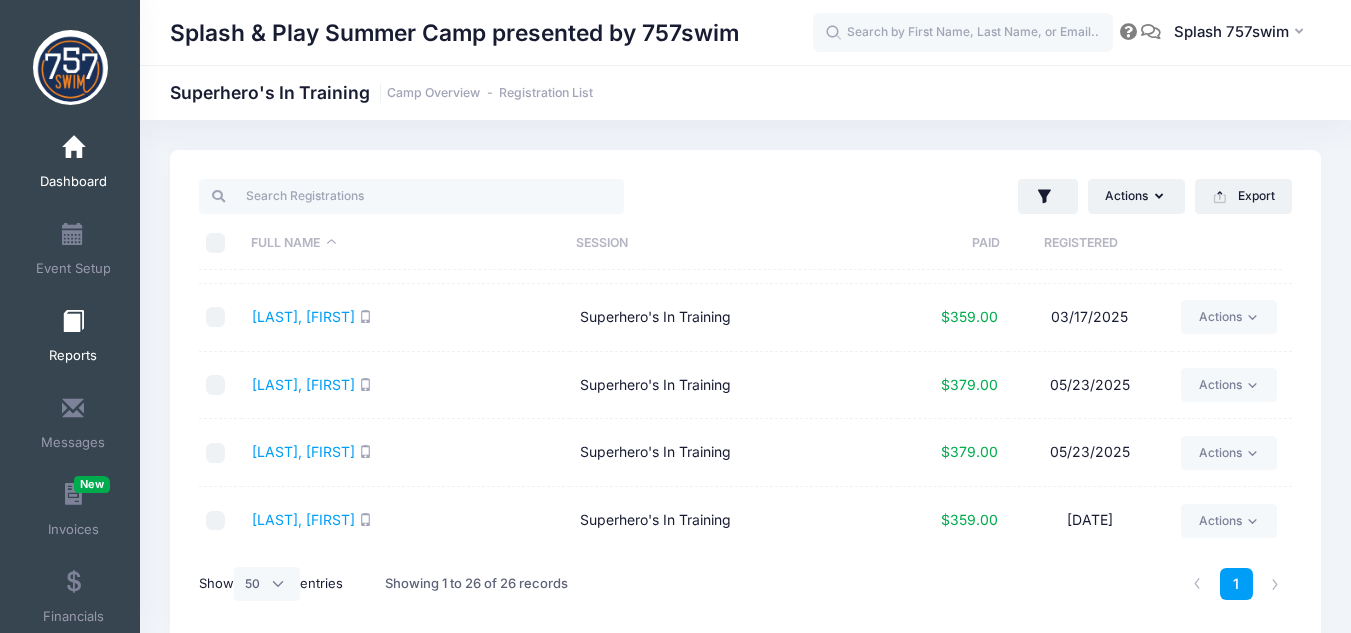 click on "Reports" at bounding box center (73, 339) 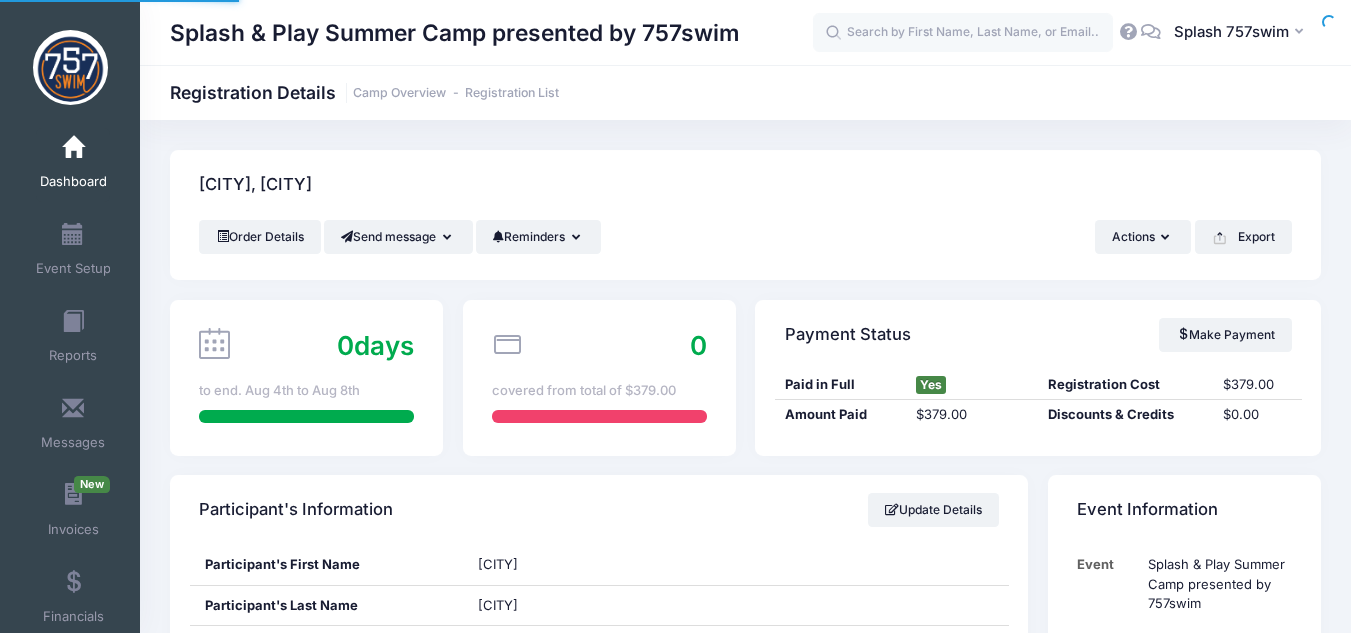 scroll, scrollTop: 0, scrollLeft: 0, axis: both 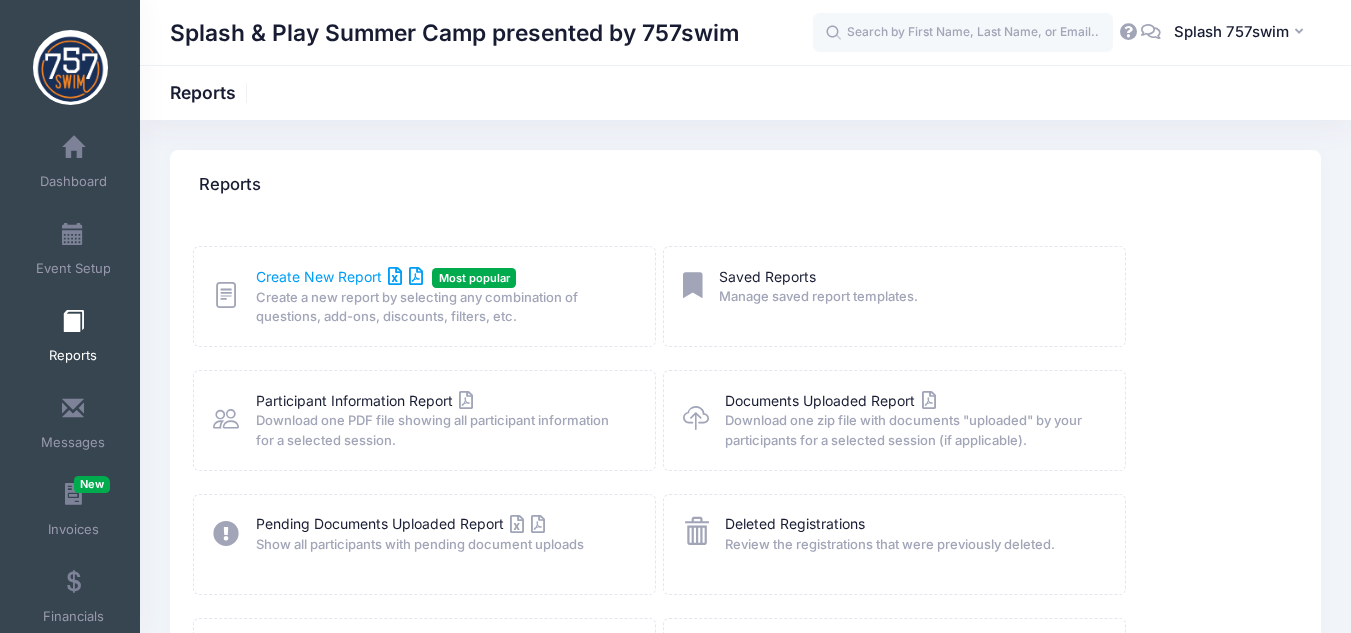click on "Create New Report" at bounding box center (339, 276) 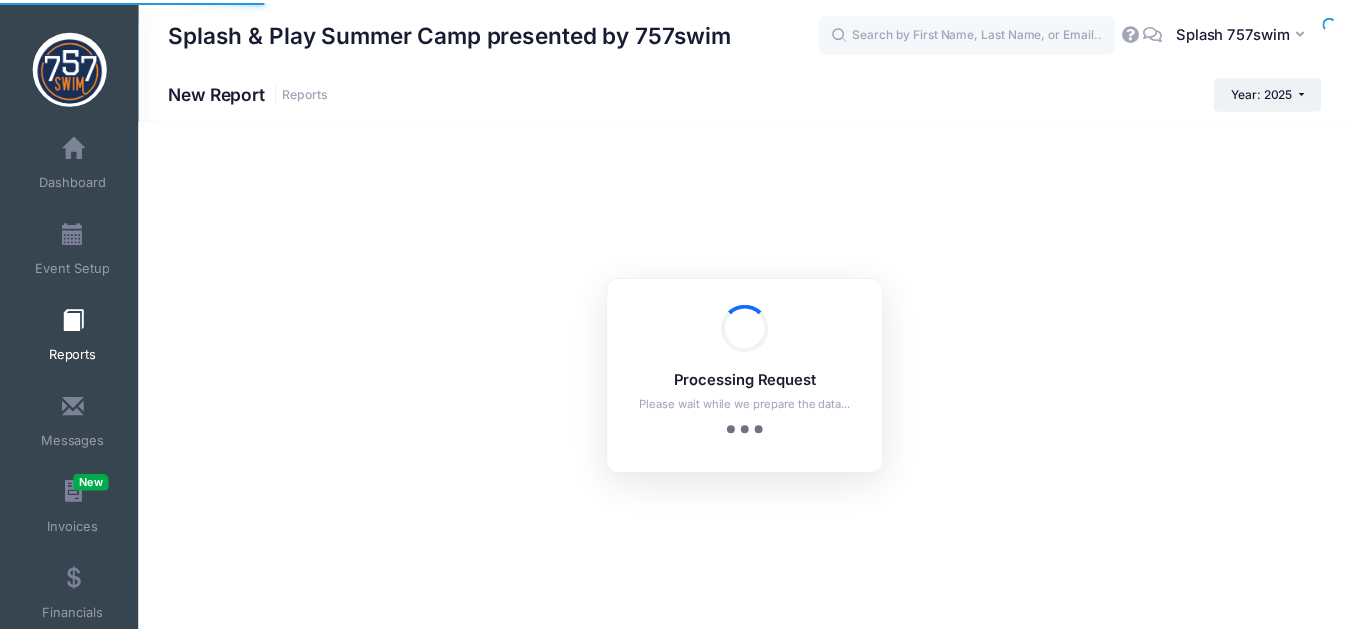 scroll, scrollTop: 0, scrollLeft: 0, axis: both 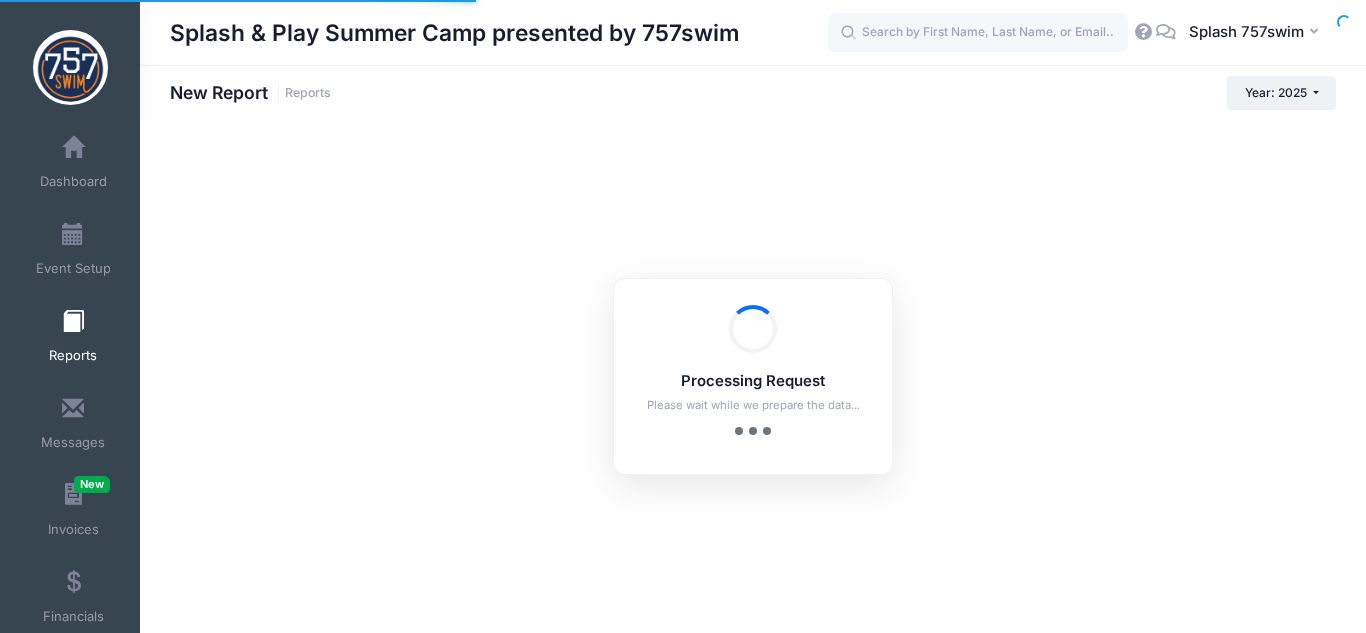 checkbox on "true" 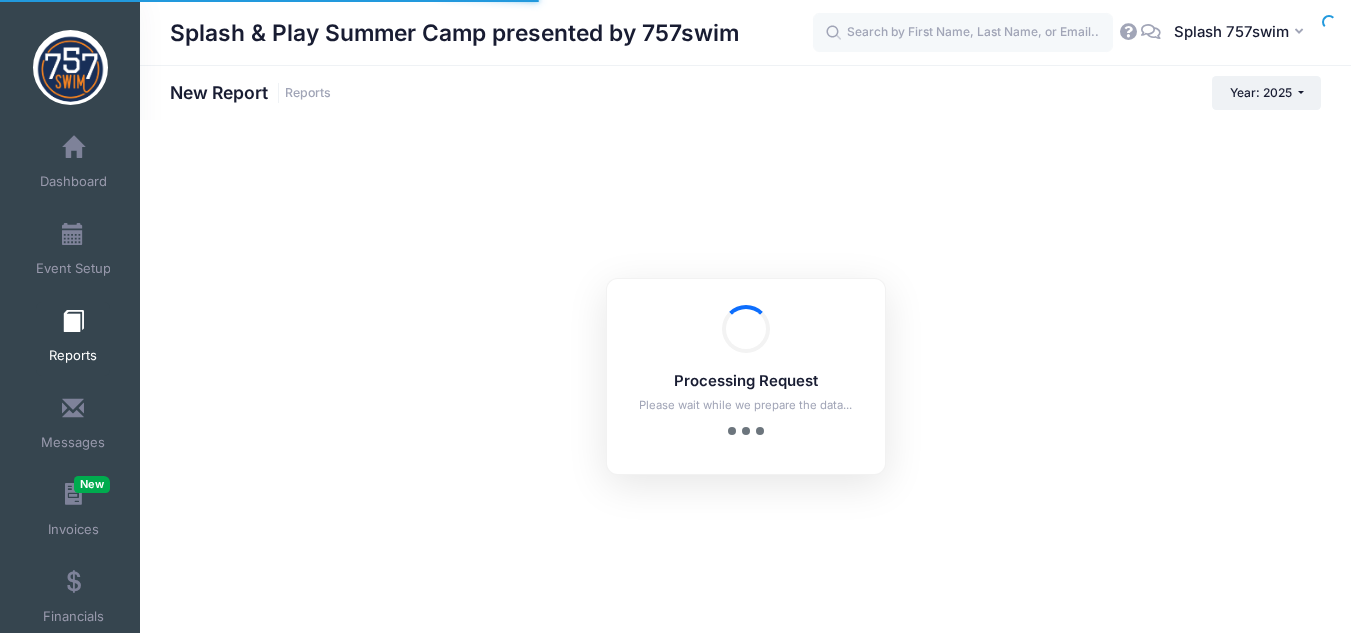 scroll, scrollTop: 0, scrollLeft: 0, axis: both 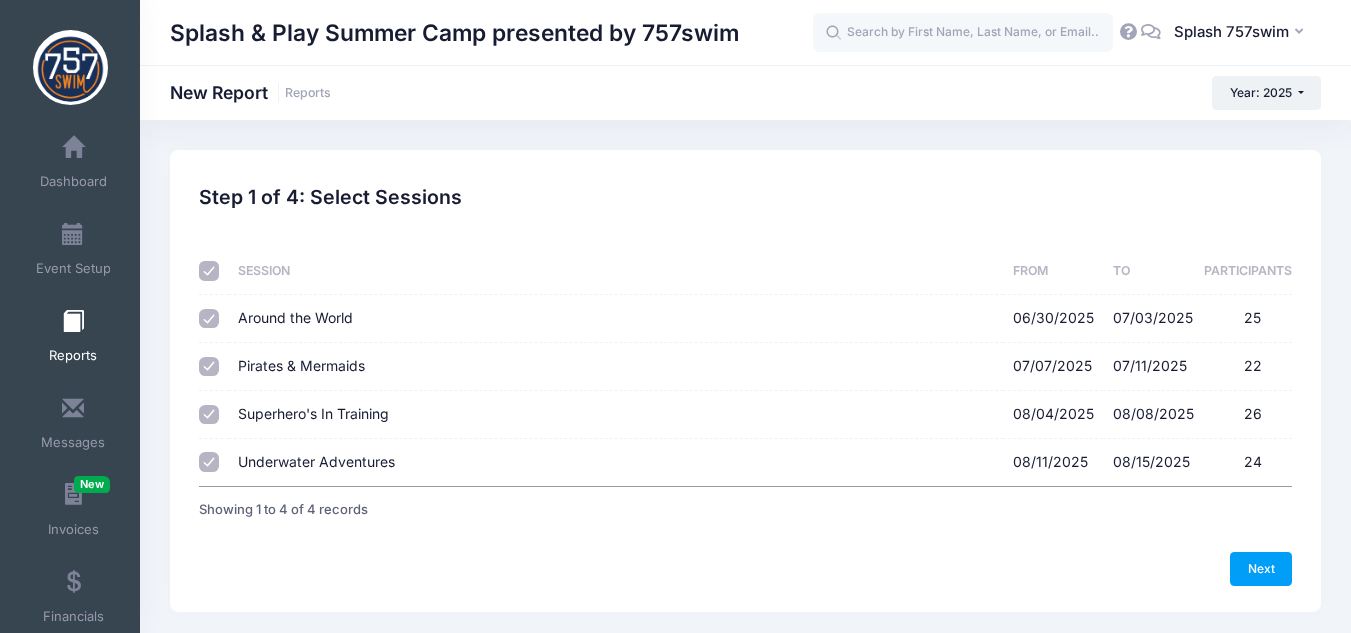 click at bounding box center (209, 271) 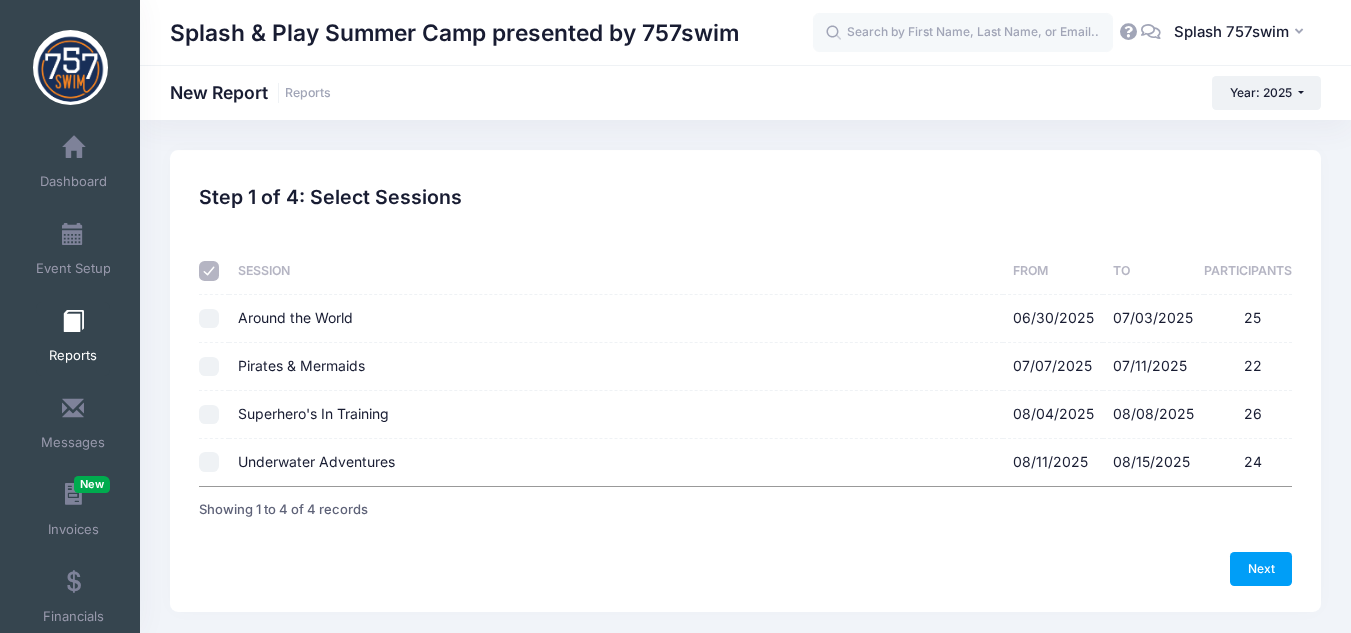 checkbox on "false" 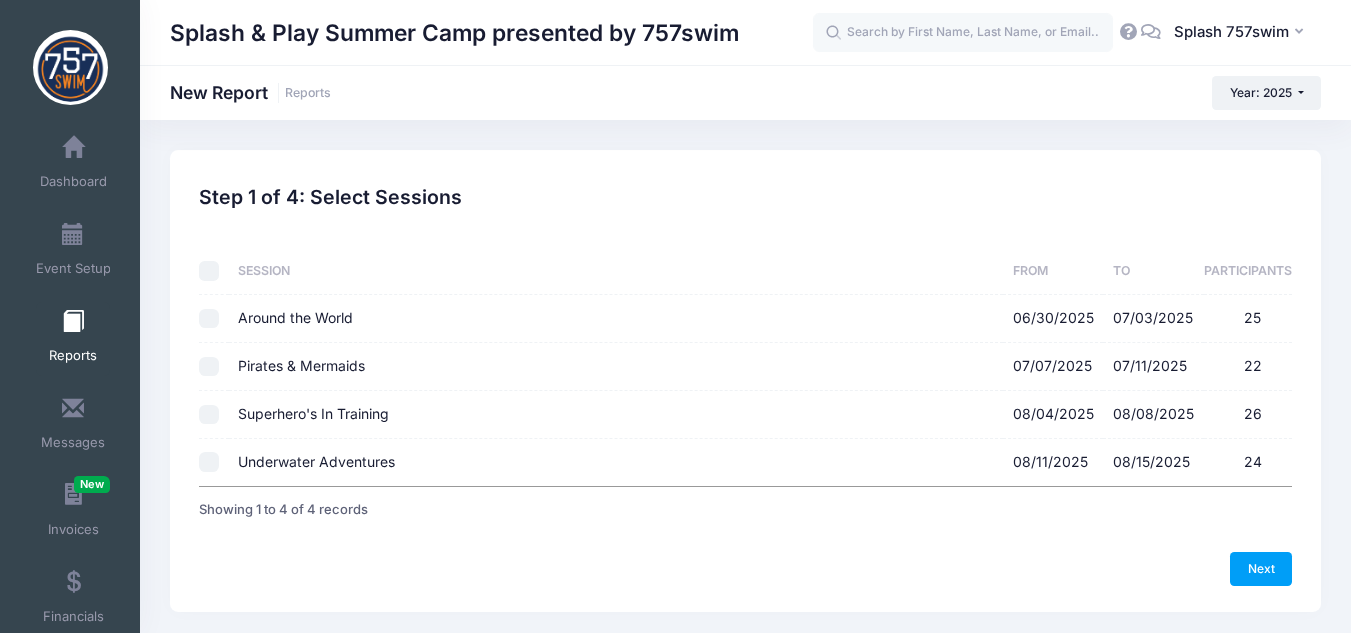checkbox on "false" 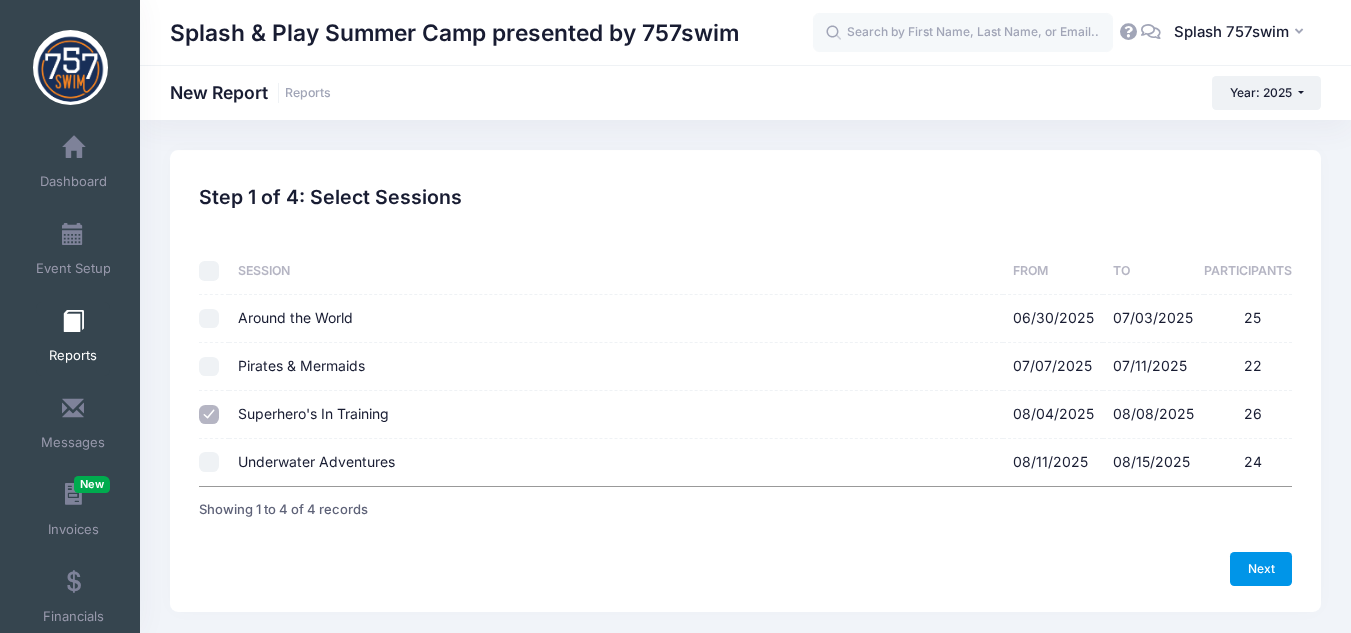 click on "Next" at bounding box center [1261, 569] 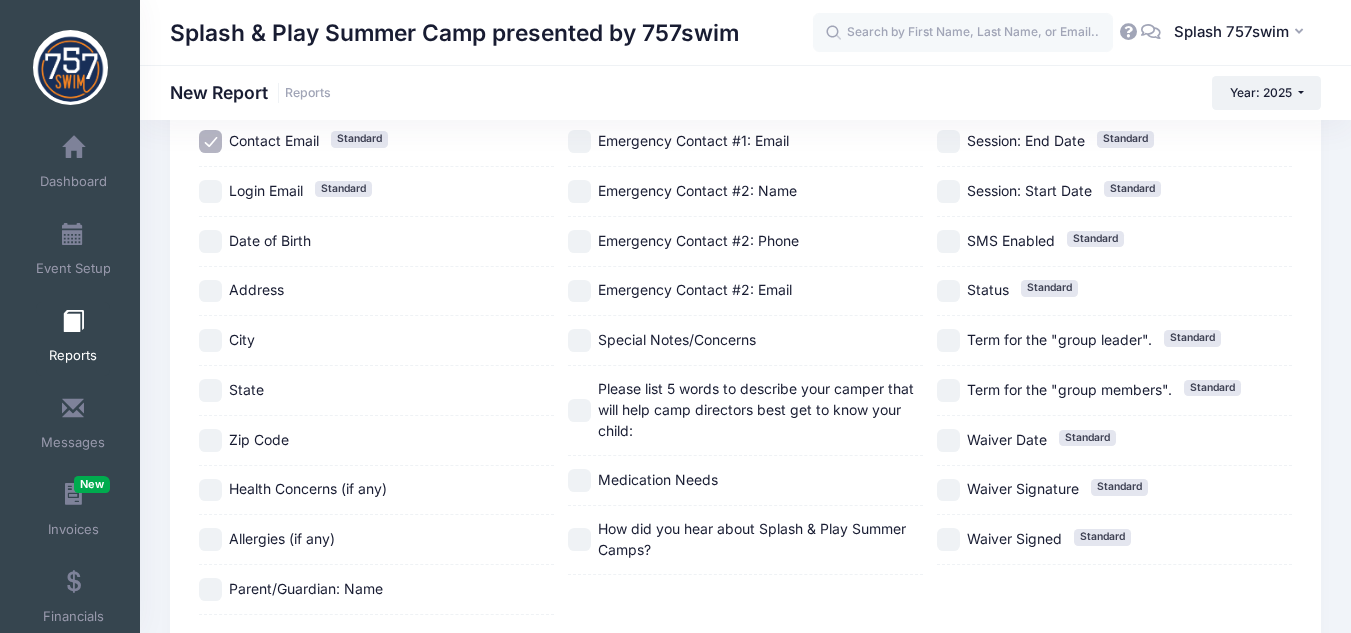 scroll, scrollTop: 400, scrollLeft: 0, axis: vertical 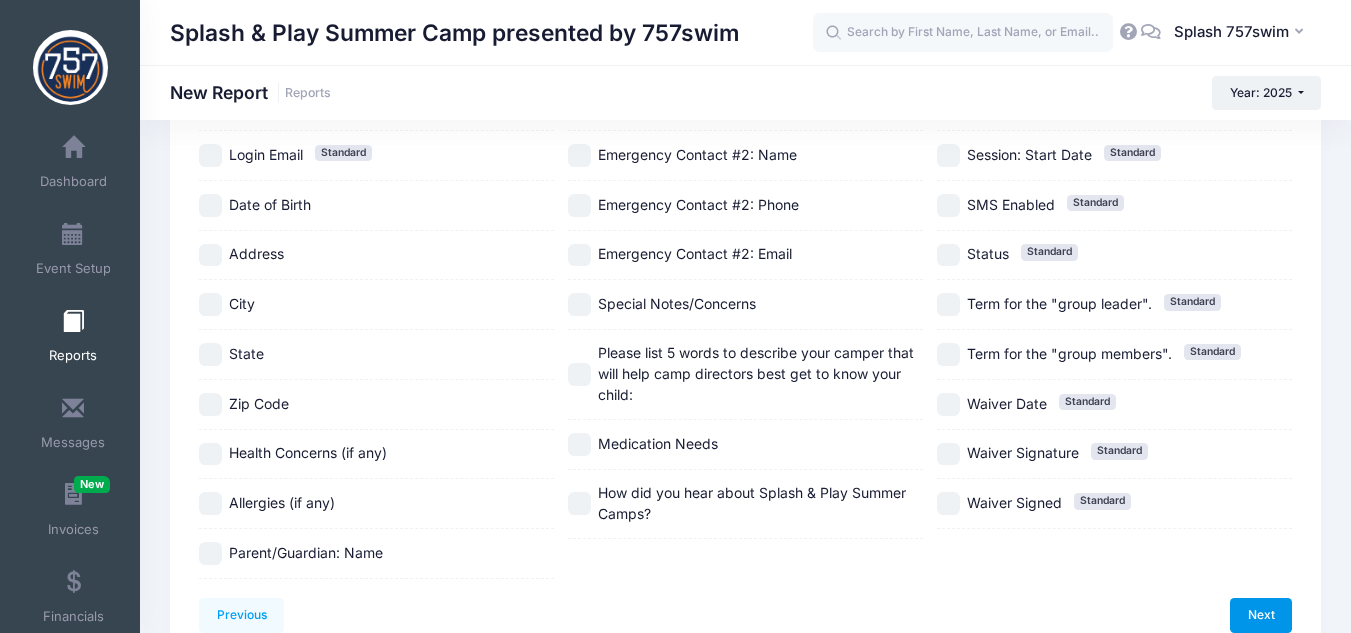 click on "Next" at bounding box center (1261, 615) 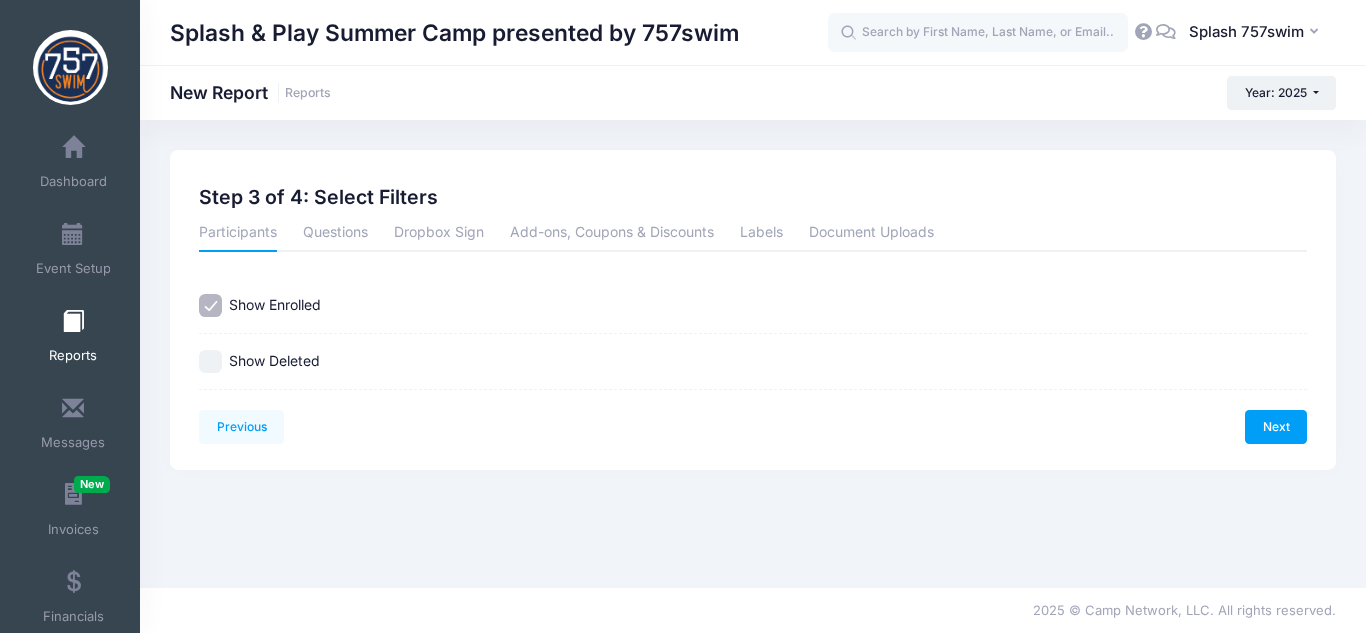 click on "Show Deleted" at bounding box center (210, 361) 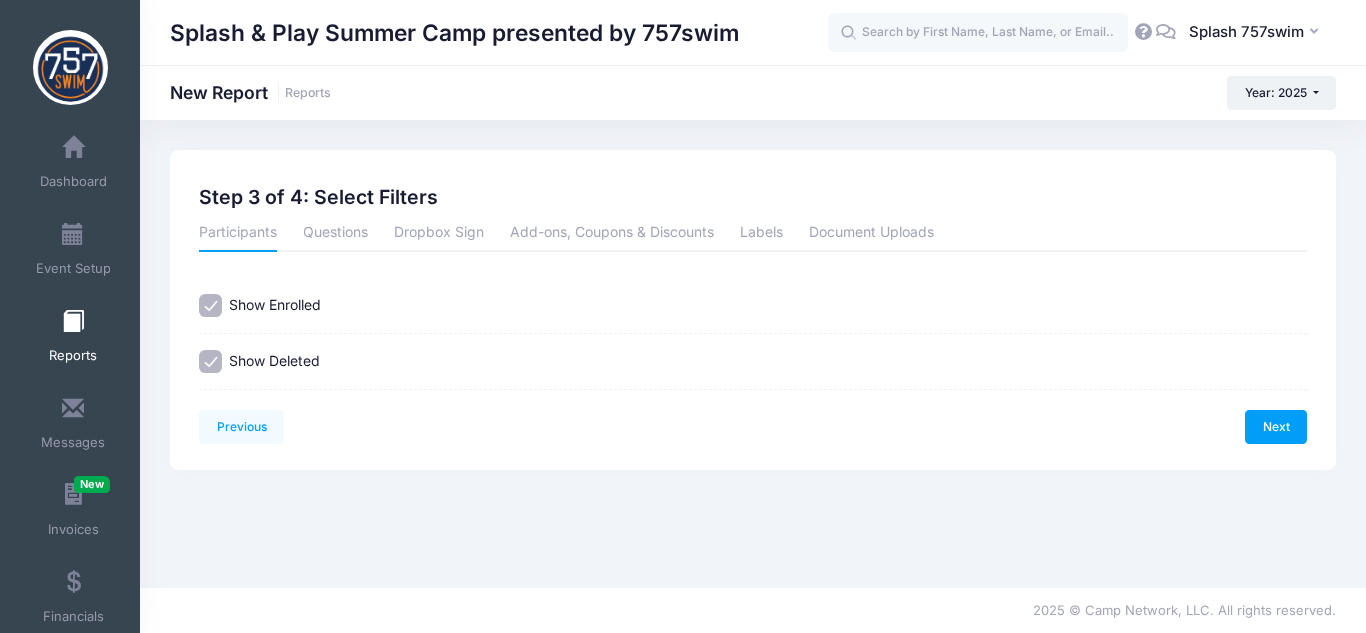 click on "Show Enrolled" at bounding box center (210, 305) 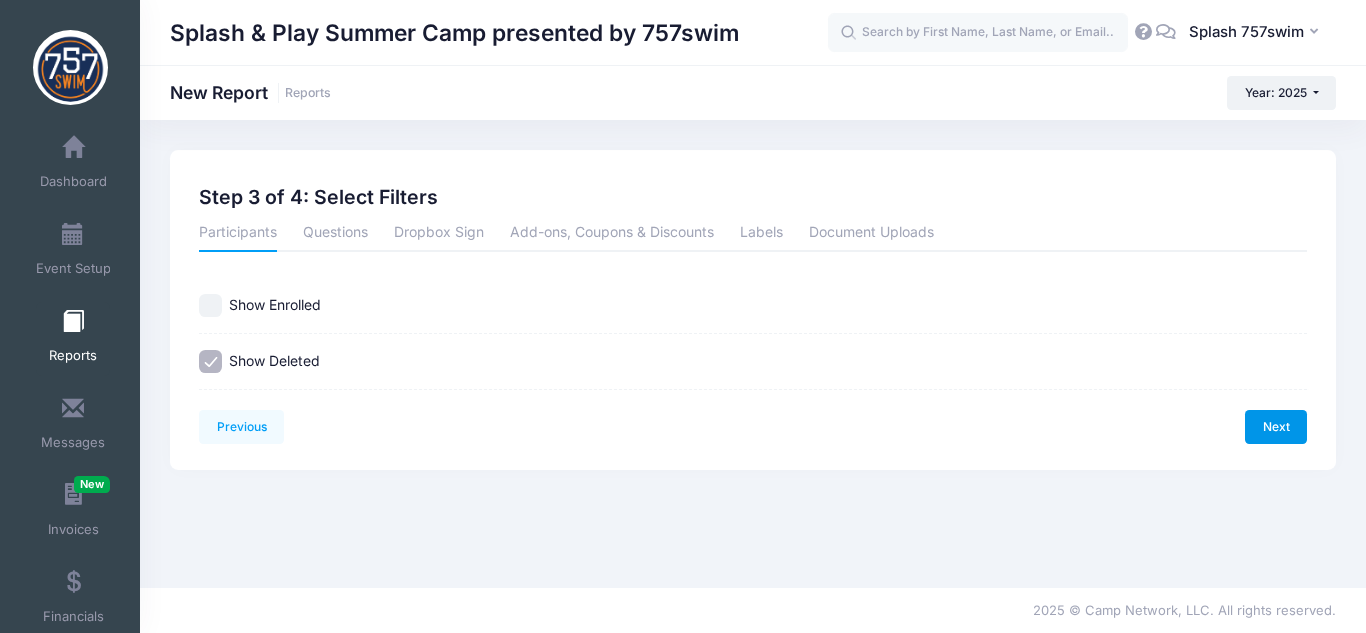 click on "Next" at bounding box center [1276, 427] 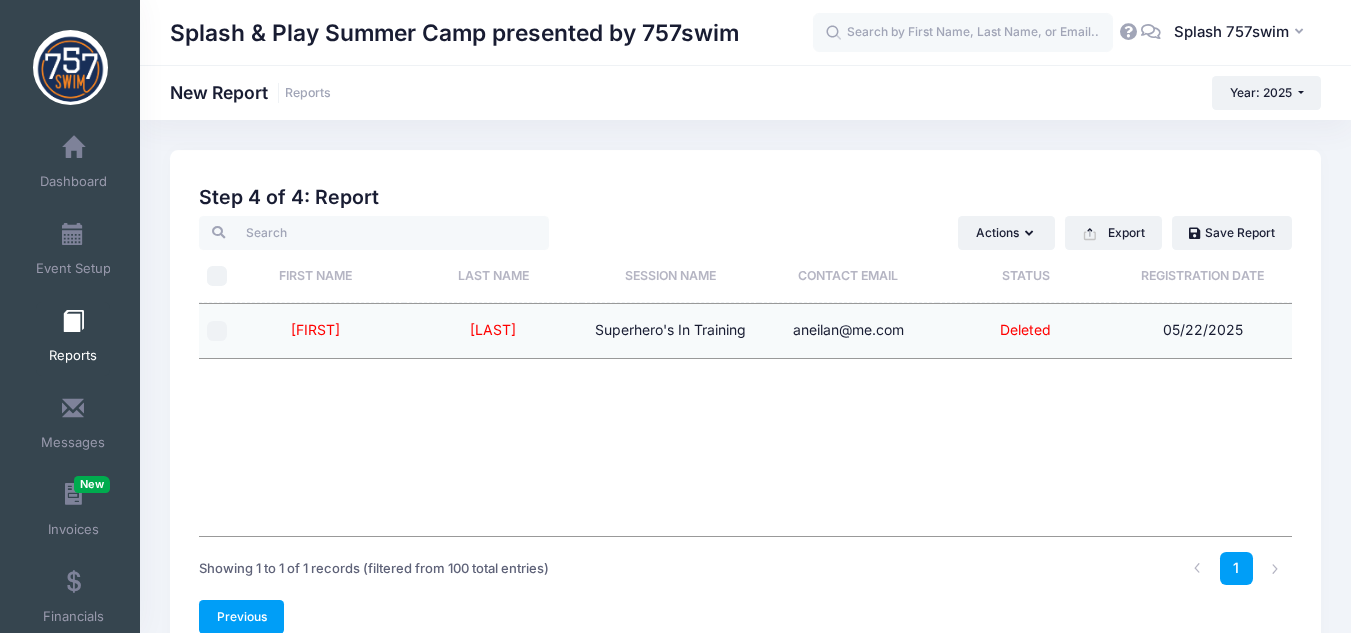 click on "Previous" at bounding box center (241, 617) 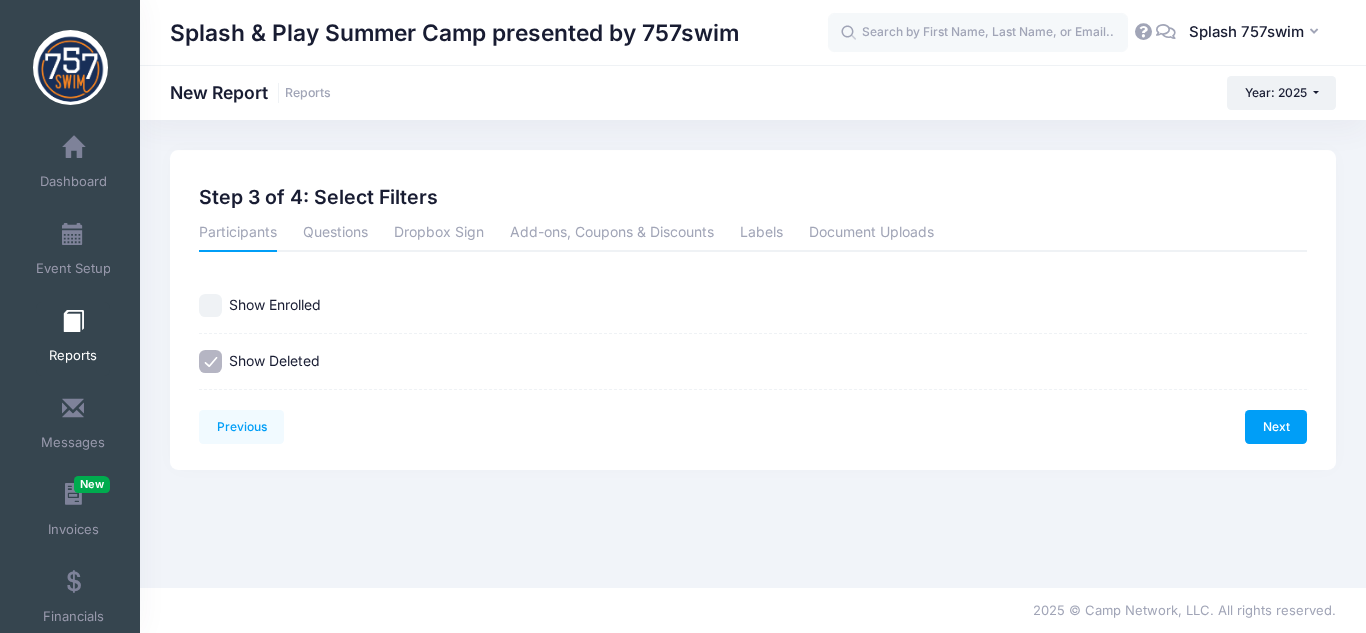 click on "Show Enrolled" at bounding box center (210, 305) 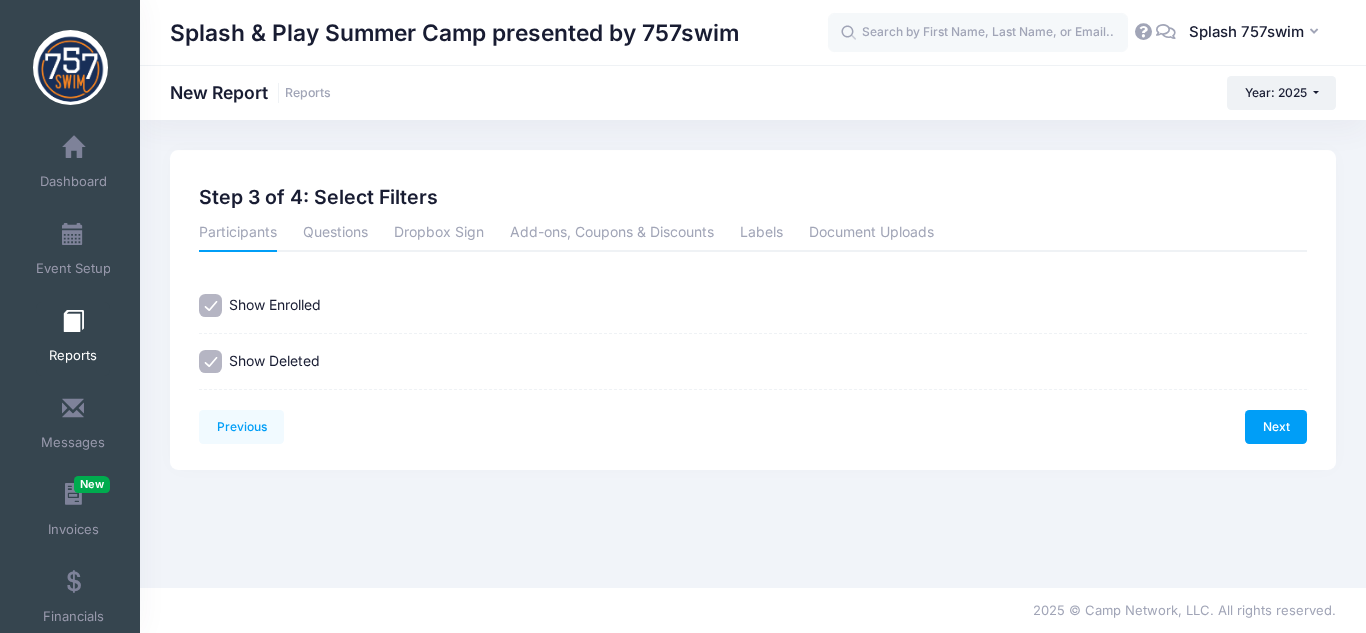 click on "Show Deleted" at bounding box center [210, 361] 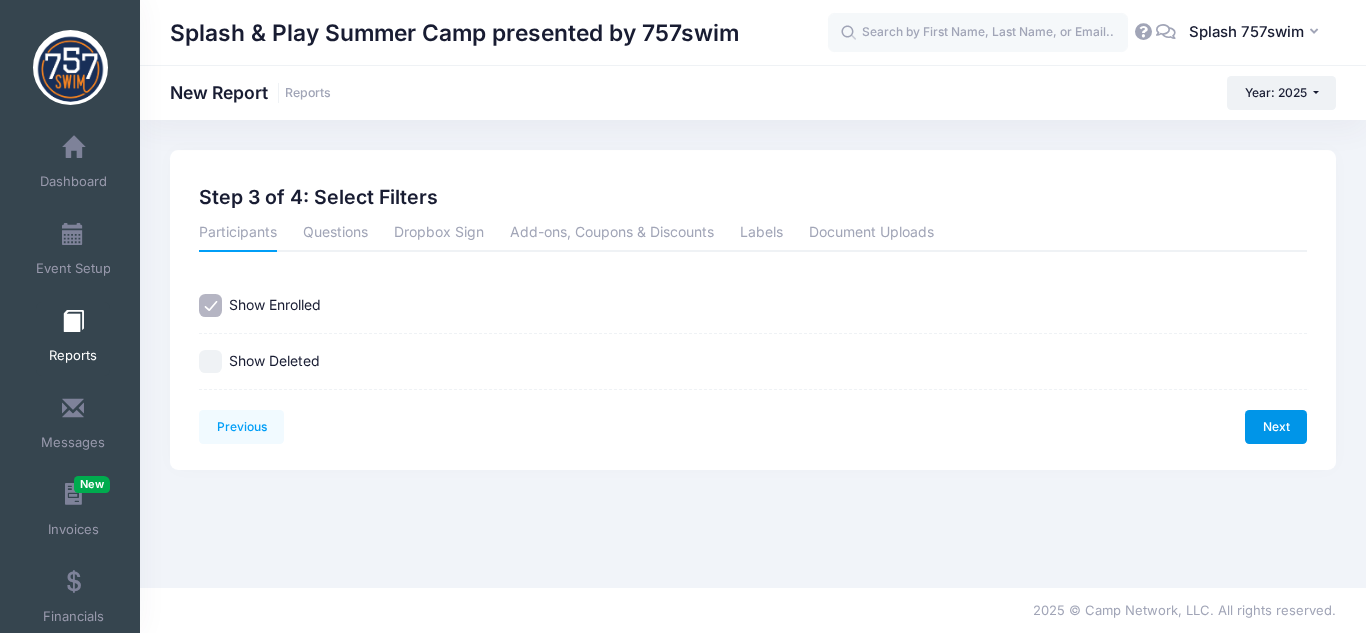 click on "Next" at bounding box center (1276, 427) 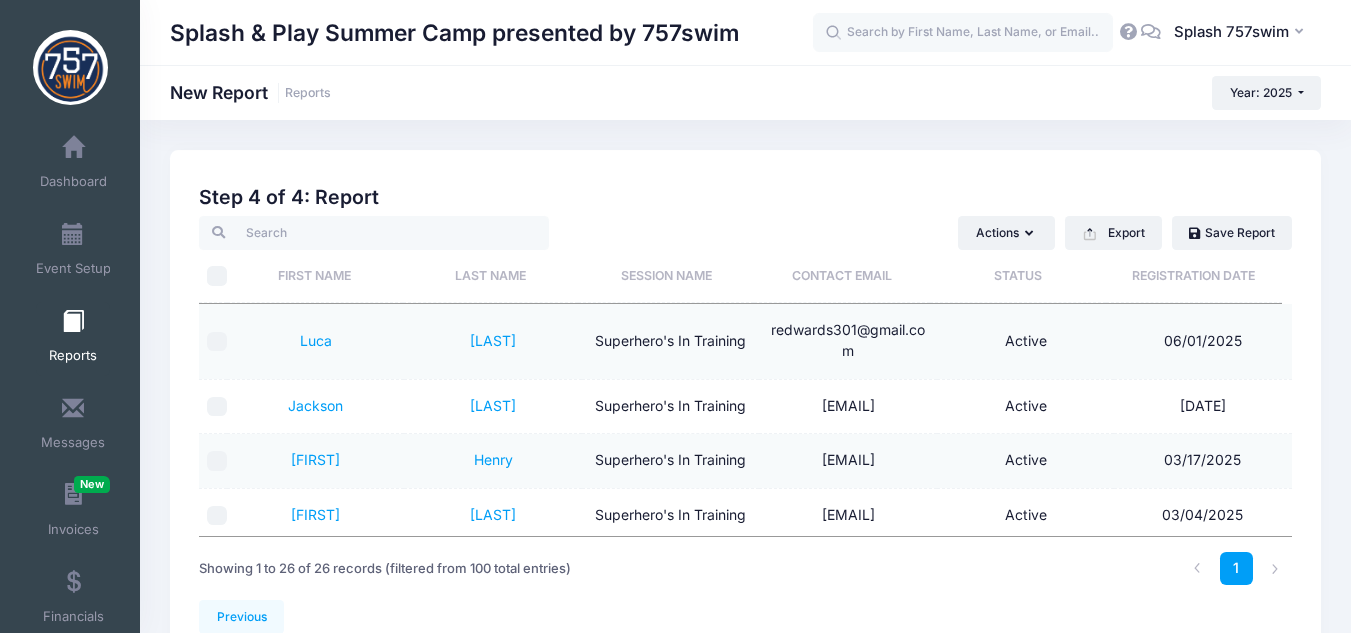 click at bounding box center [73, 322] 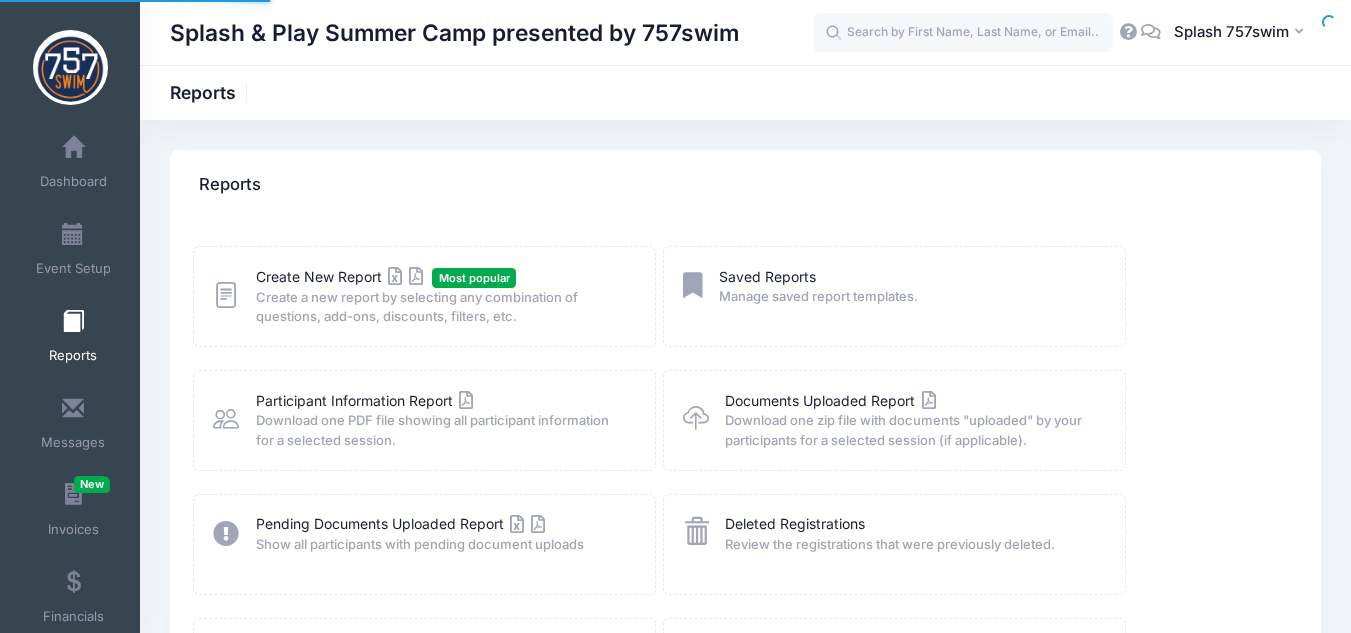scroll, scrollTop: 0, scrollLeft: 0, axis: both 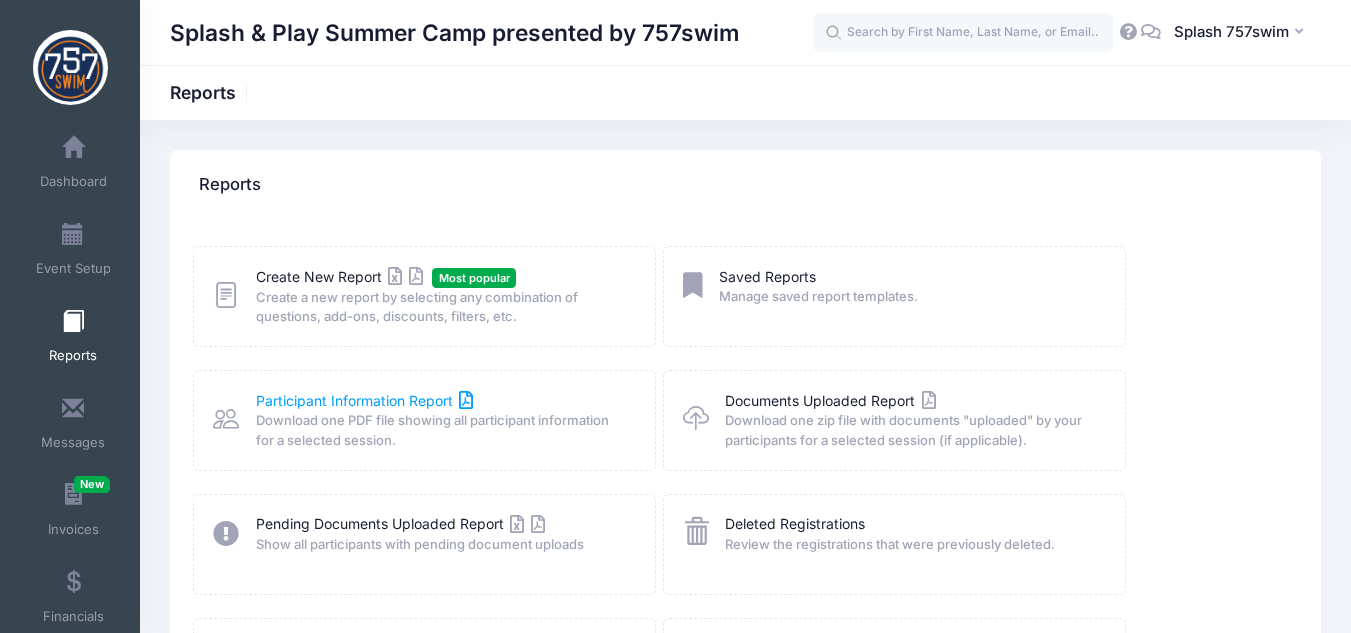 click on "Participant Information Report" at bounding box center (365, 400) 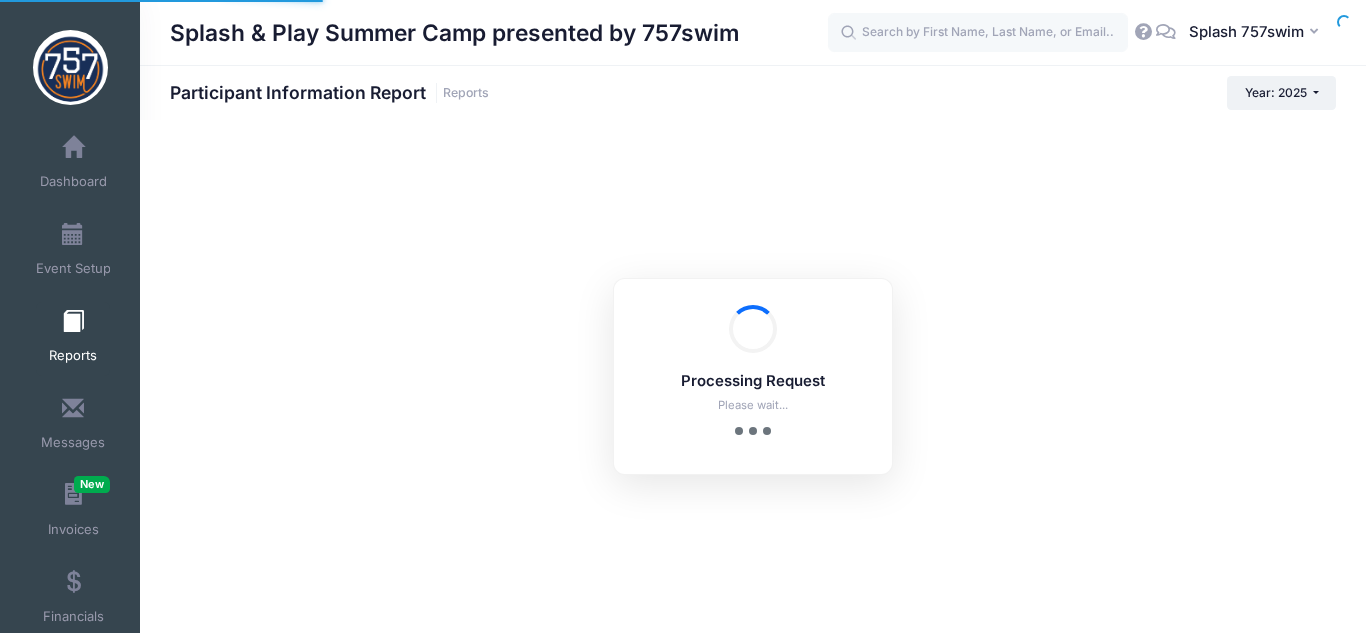scroll, scrollTop: 0, scrollLeft: 0, axis: both 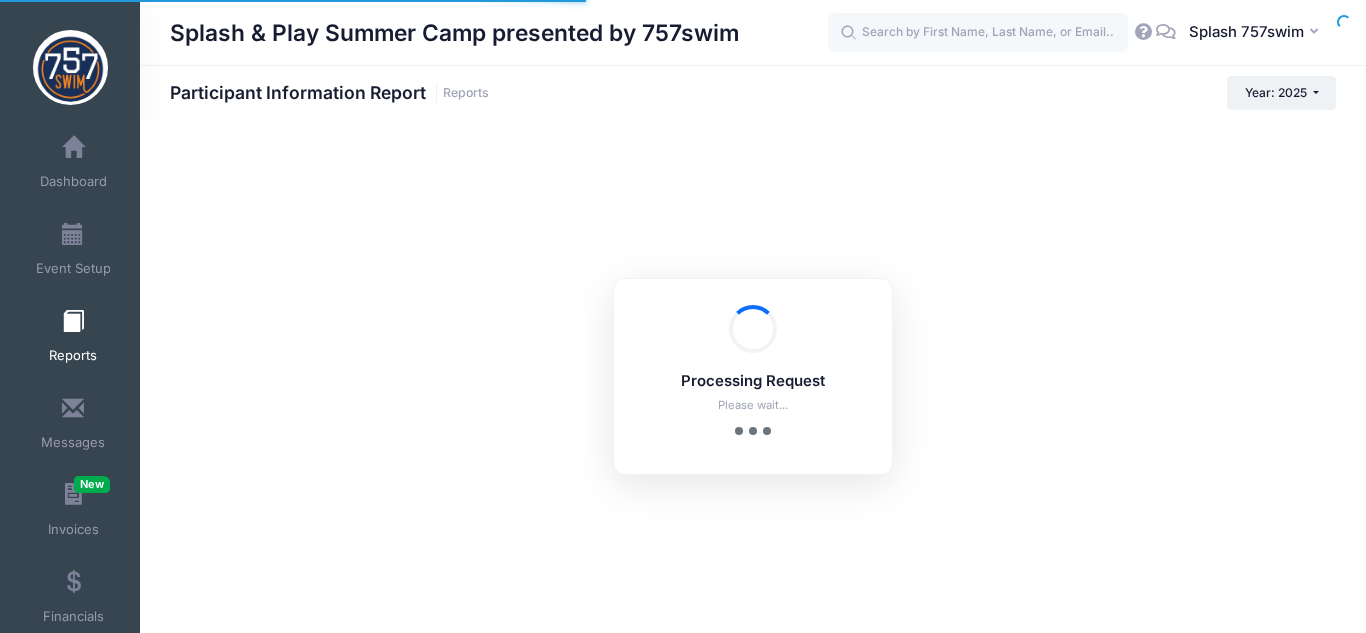 checkbox on "true" 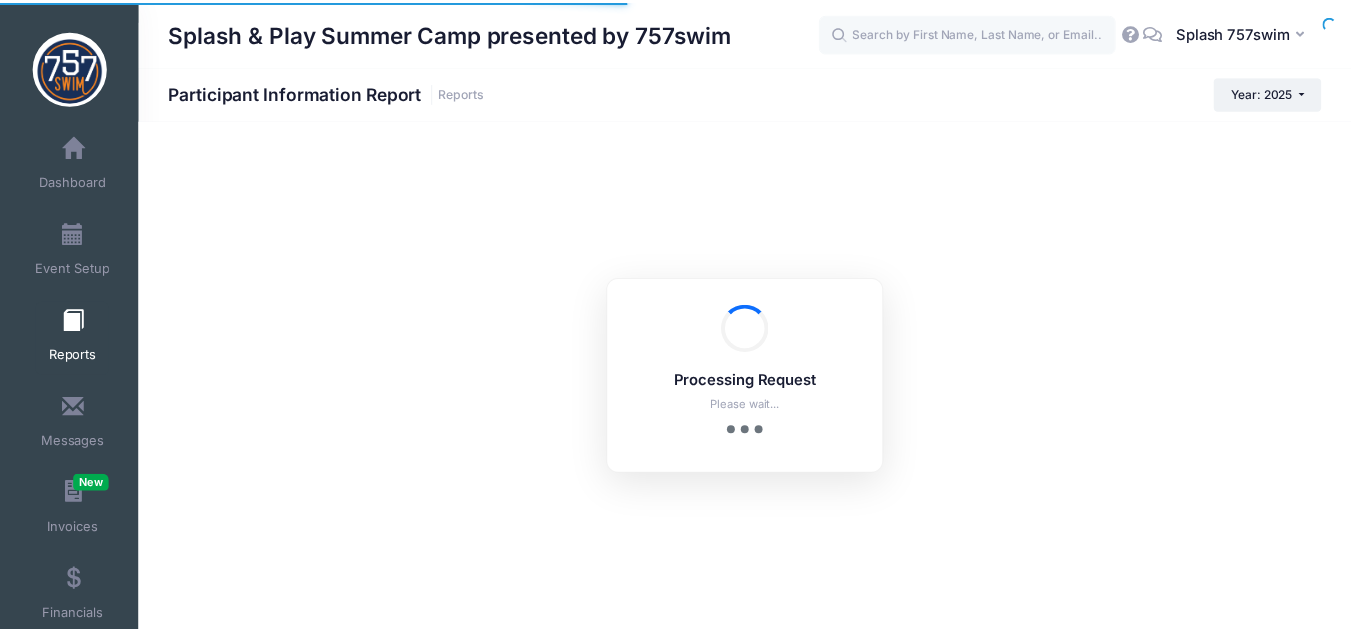 scroll, scrollTop: 0, scrollLeft: 0, axis: both 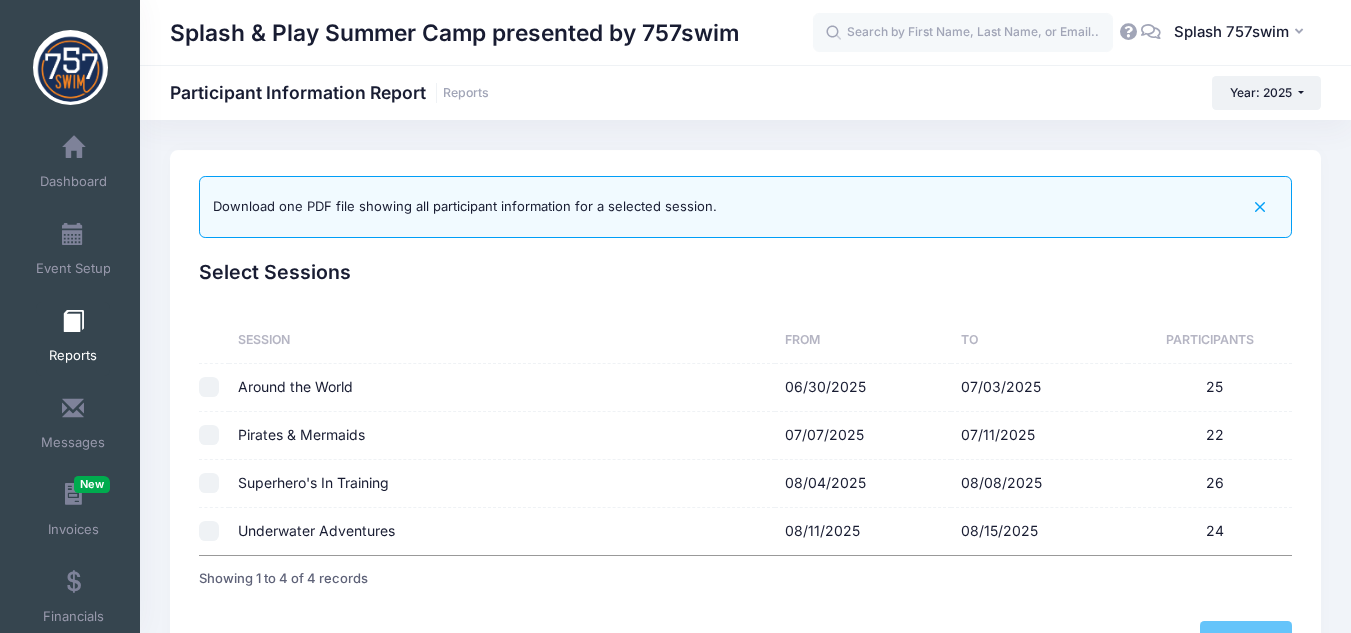 click on "Superhero's In Training" at bounding box center [502, 484] 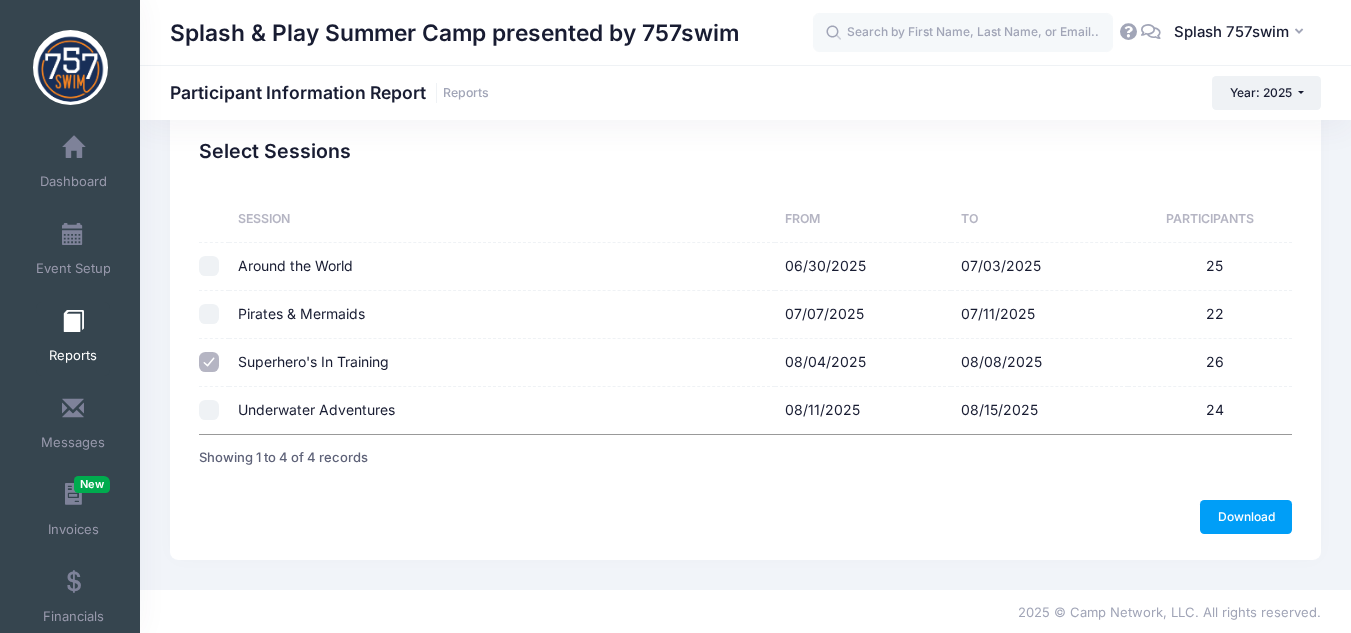 scroll, scrollTop: 123, scrollLeft: 0, axis: vertical 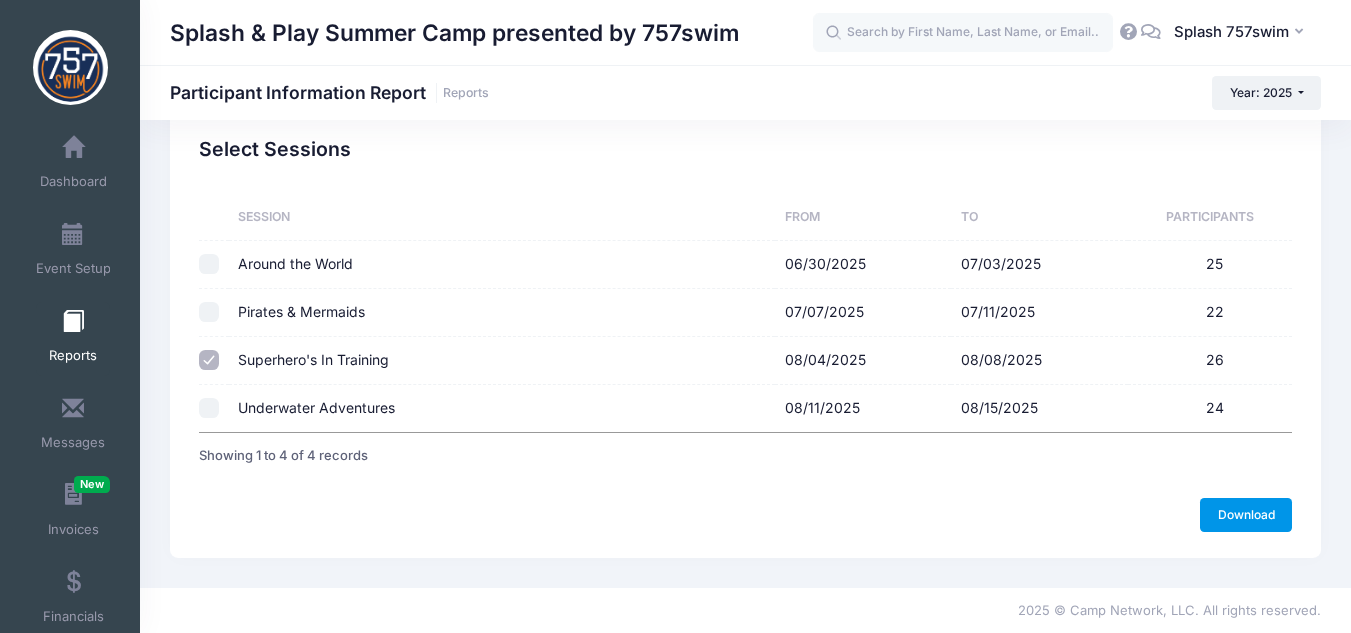 click on "Download" at bounding box center (1246, 515) 